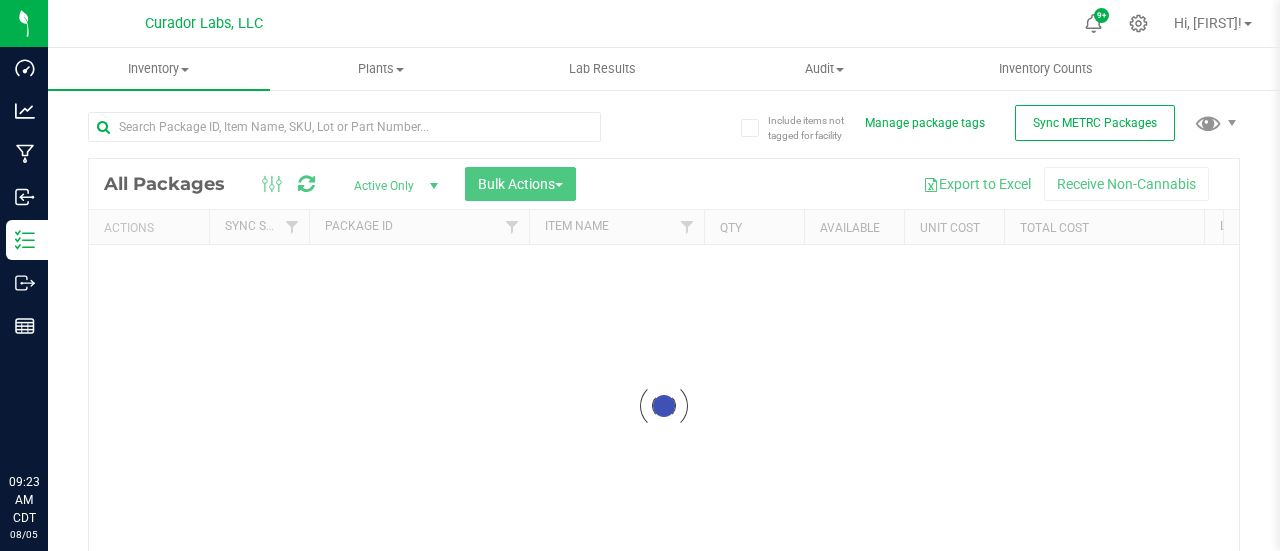 scroll, scrollTop: 0, scrollLeft: 0, axis: both 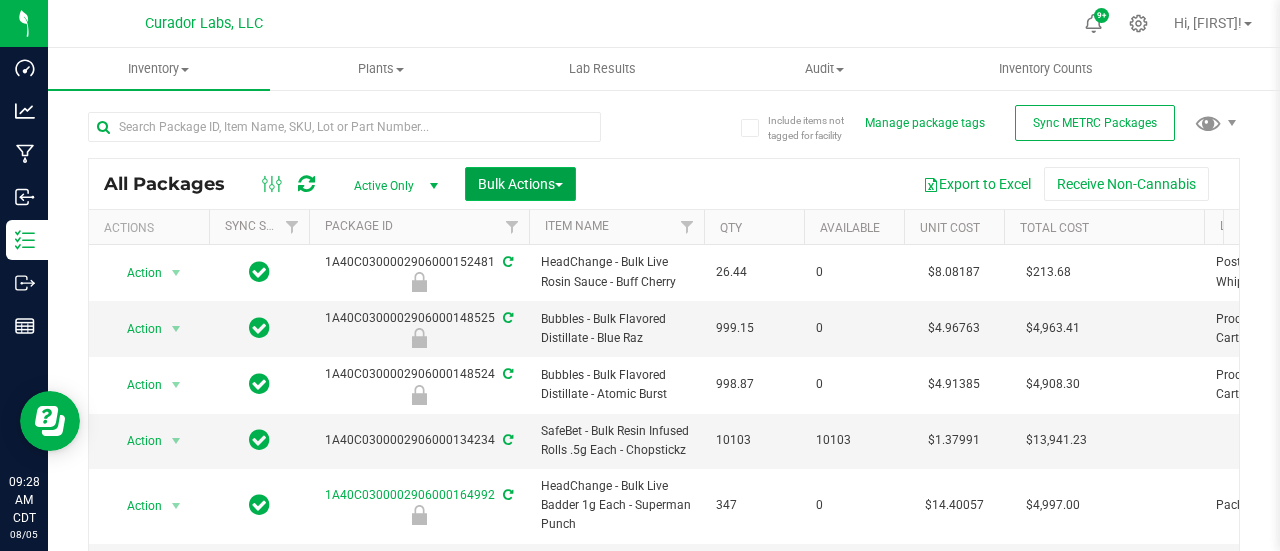 click on "Bulk Actions" at bounding box center [520, 184] 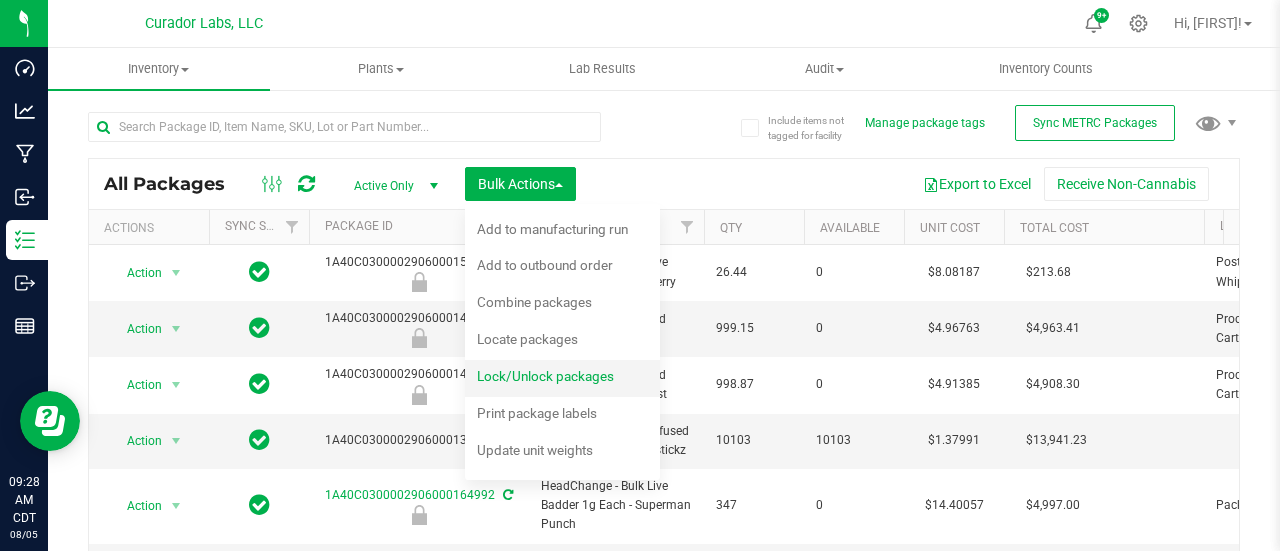 click on "Lock/Unlock packages" at bounding box center [545, 376] 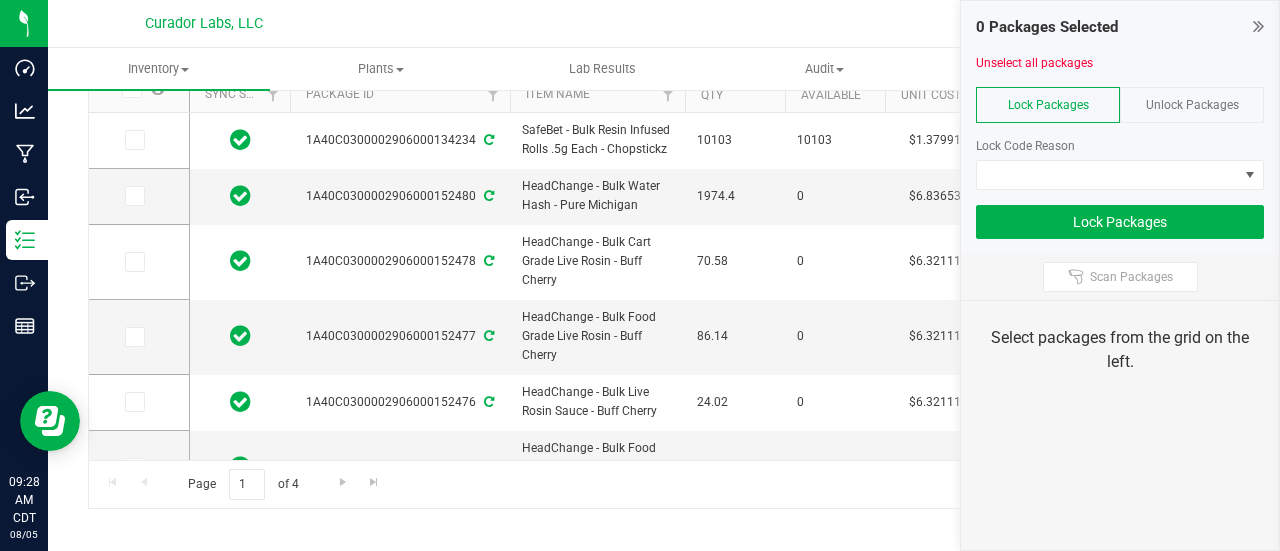 scroll, scrollTop: 0, scrollLeft: 0, axis: both 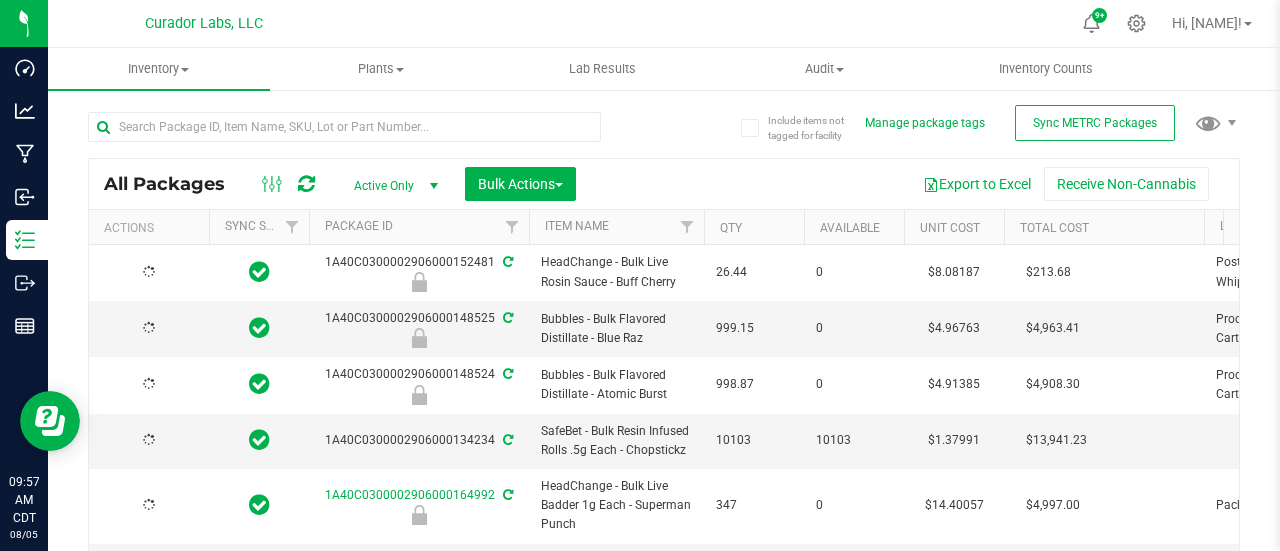 type on "2026-08-05" 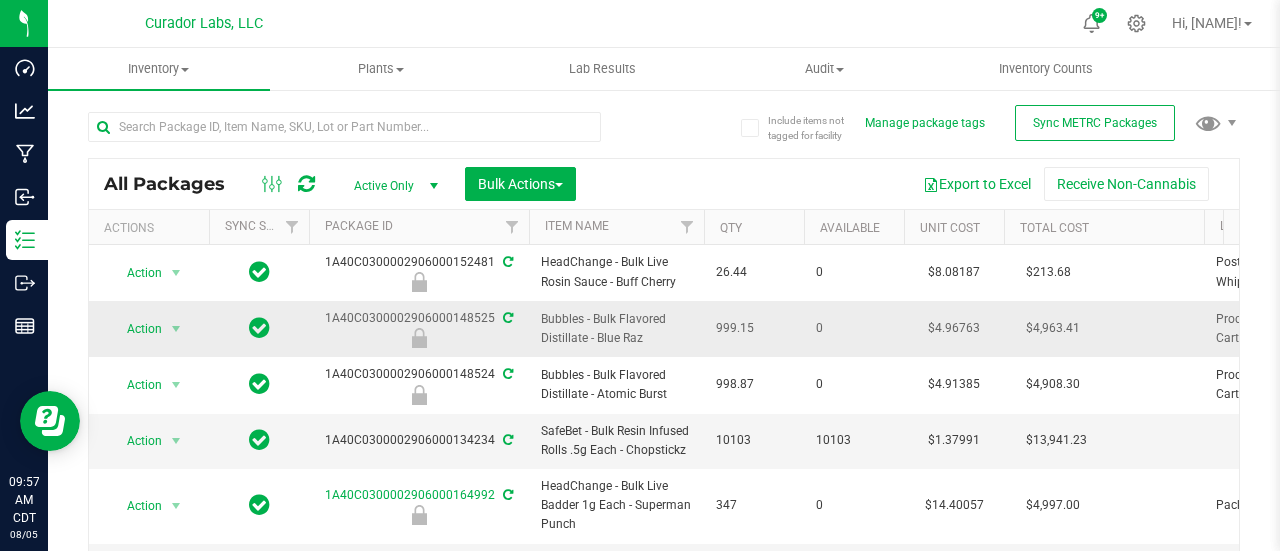 click on "Bubbles - Bulk Flavored Distillate - Blue Raz" at bounding box center (616, 329) 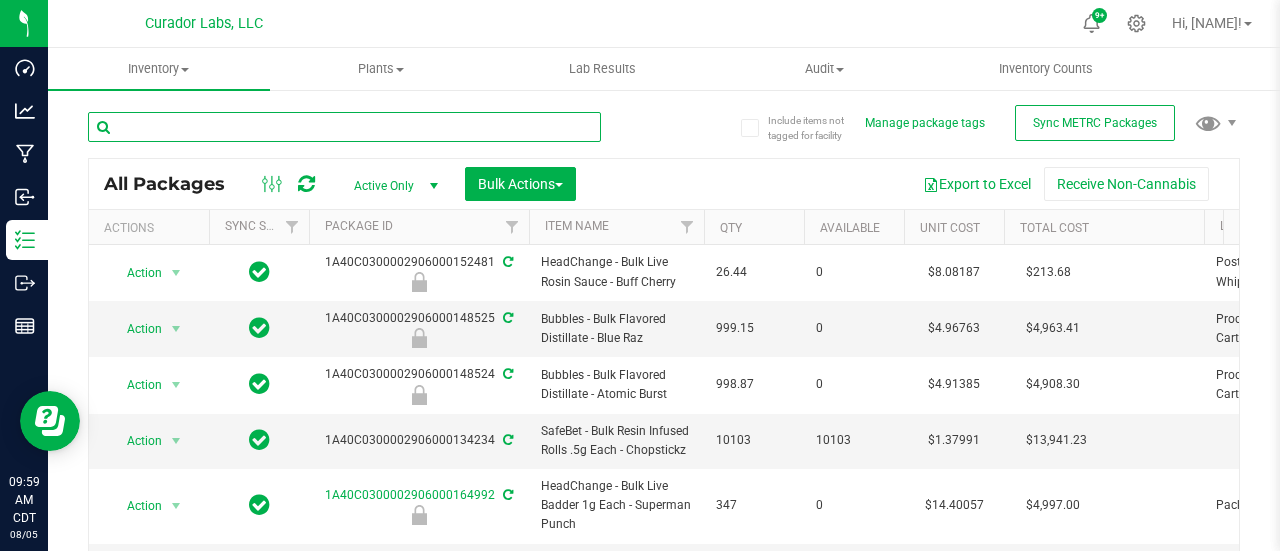 drag, startPoint x: 394, startPoint y: 132, endPoint x: 455, endPoint y: 137, distance: 61.204575 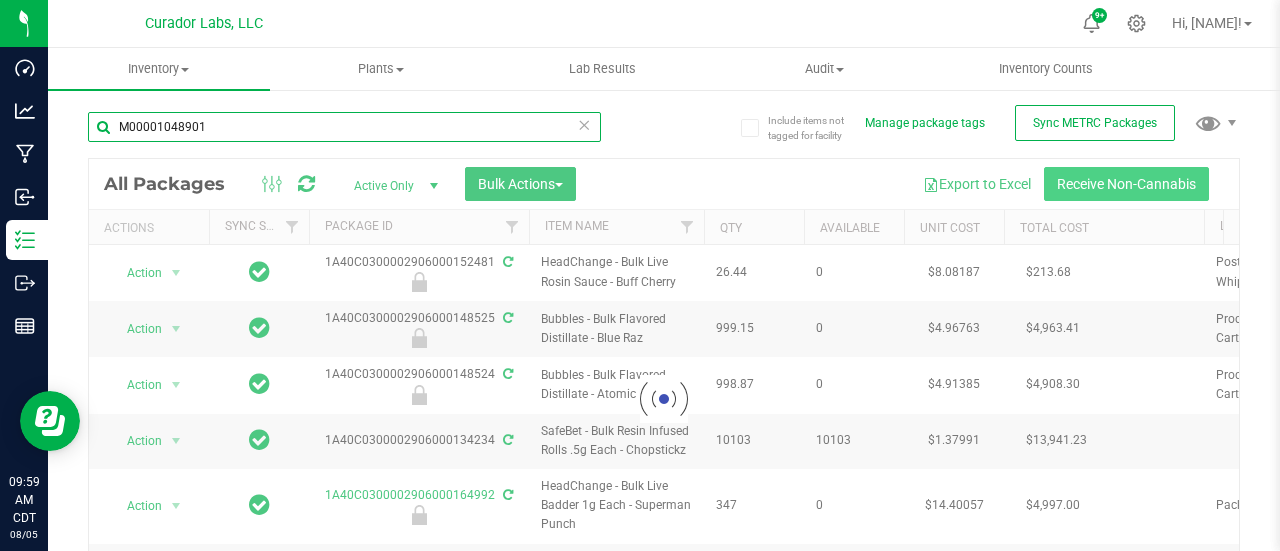 type on "M00001048901" 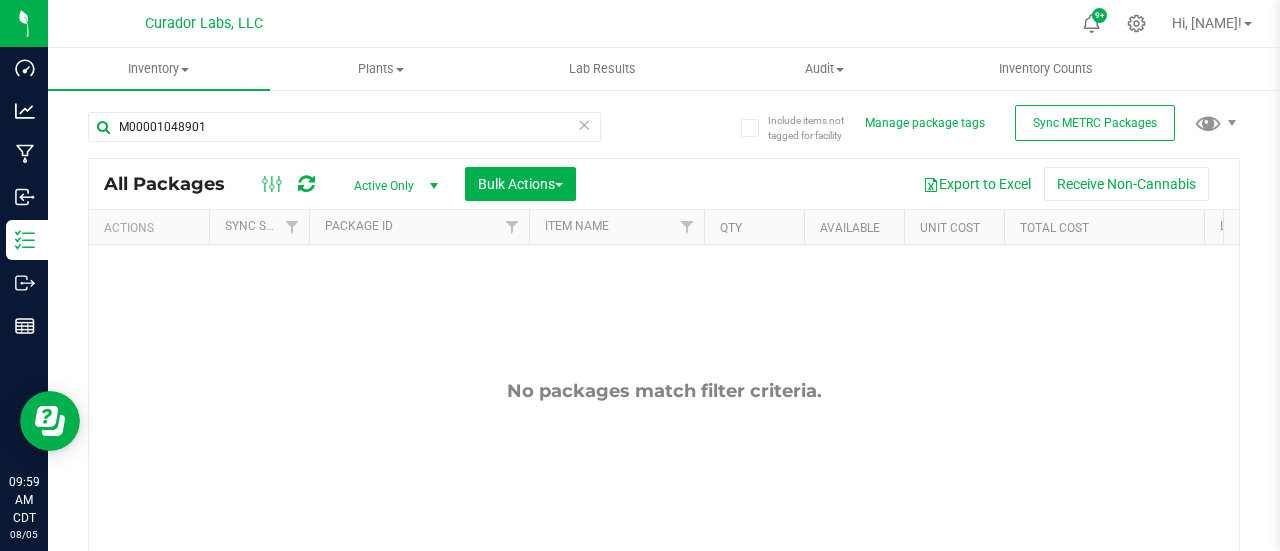 click at bounding box center [584, 124] 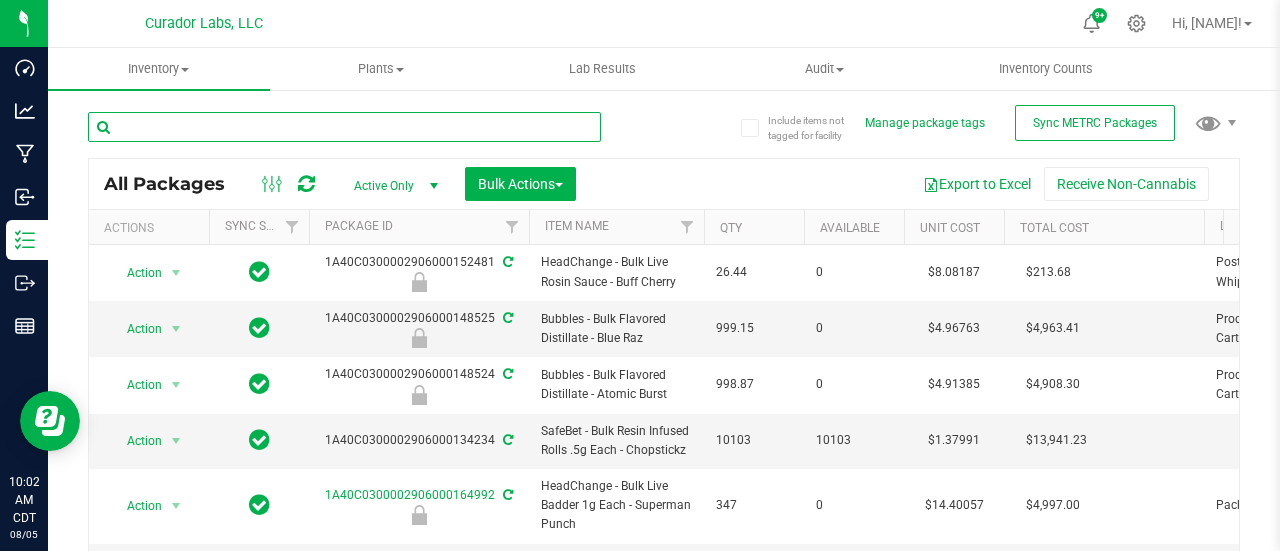 click at bounding box center (344, 127) 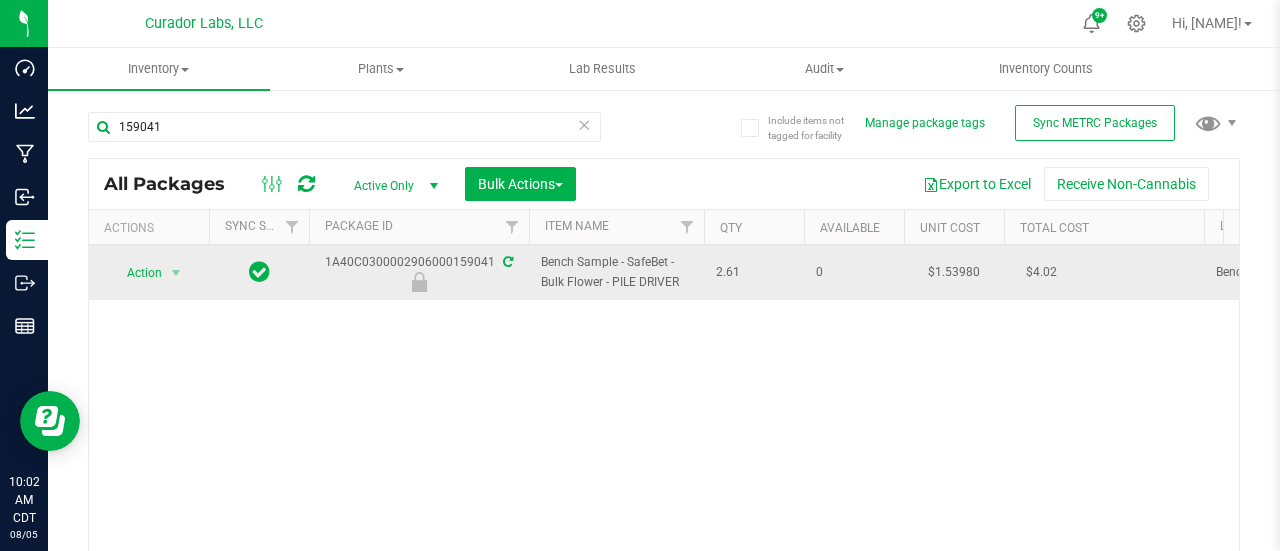 click on "$1.53980" at bounding box center (954, 272) 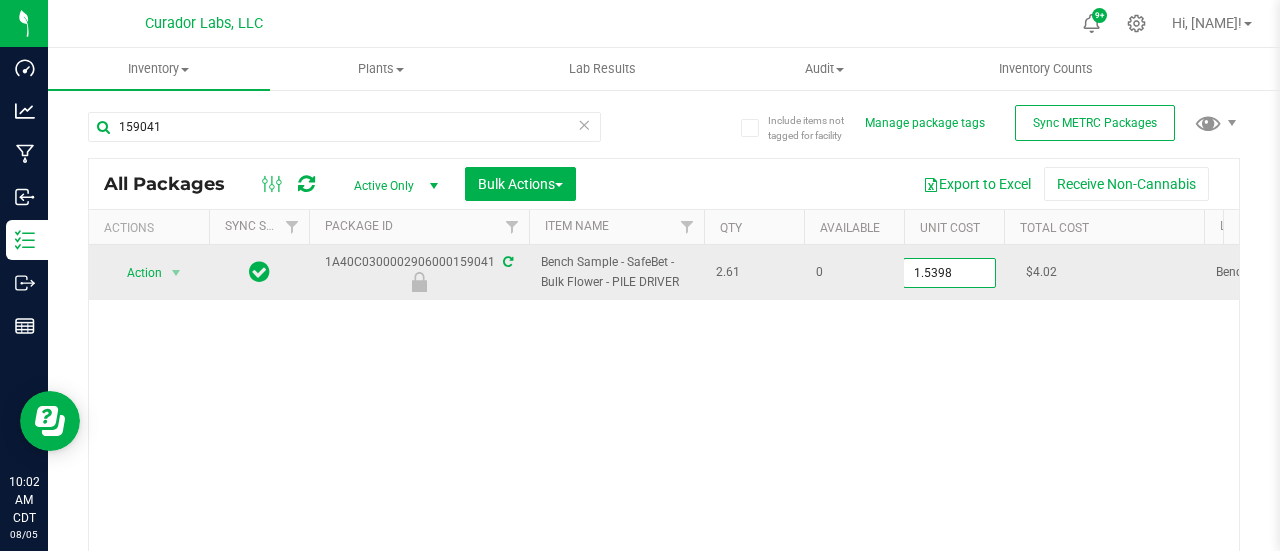 click on "1.5398" at bounding box center (949, 273) 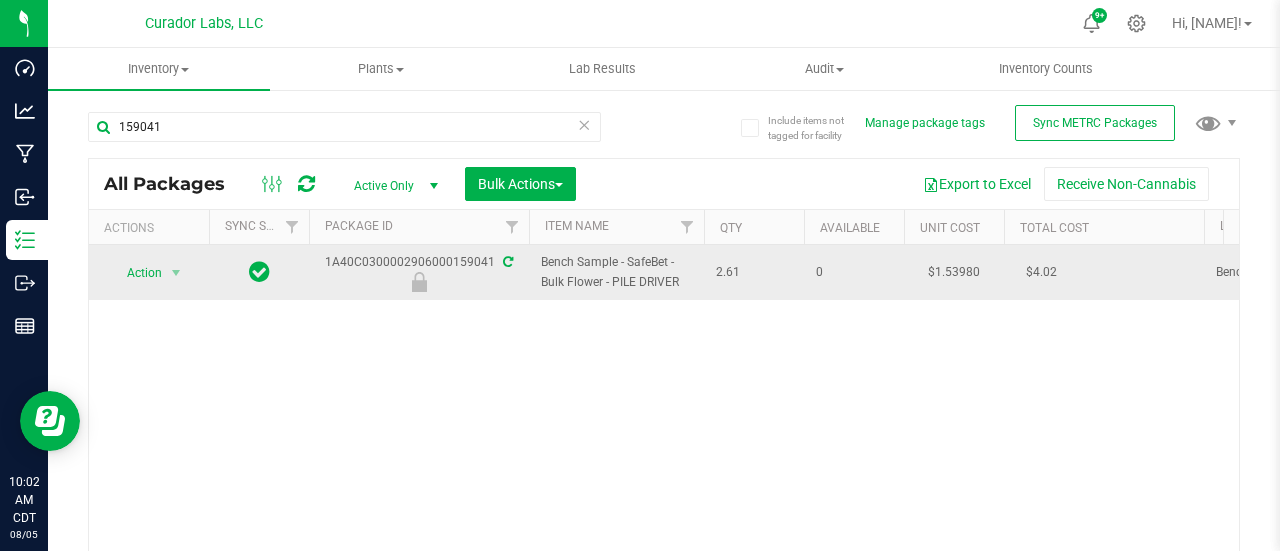 drag, startPoint x: 494, startPoint y: 257, endPoint x: 375, endPoint y: 262, distance: 119.104996 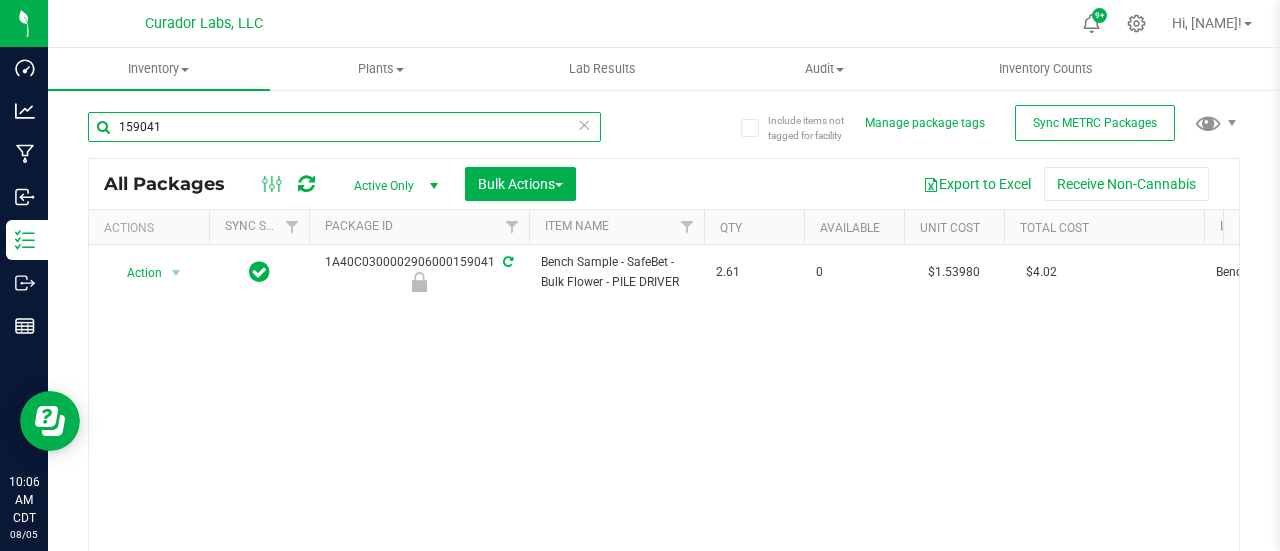 click on "159041" at bounding box center [344, 127] 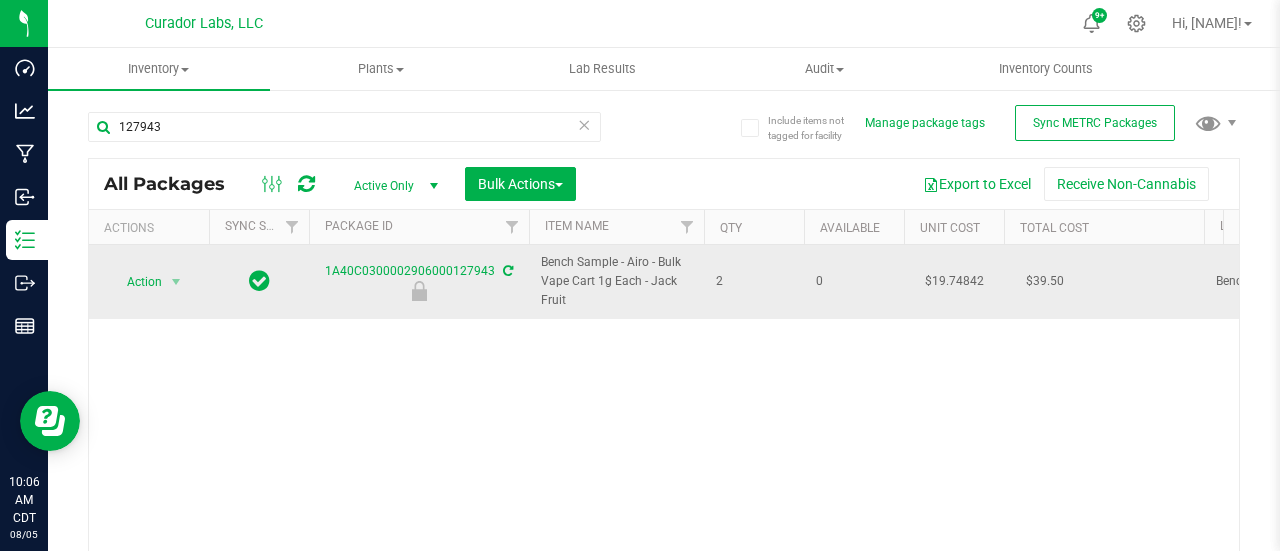 click on "$19.74842" at bounding box center (954, 282) 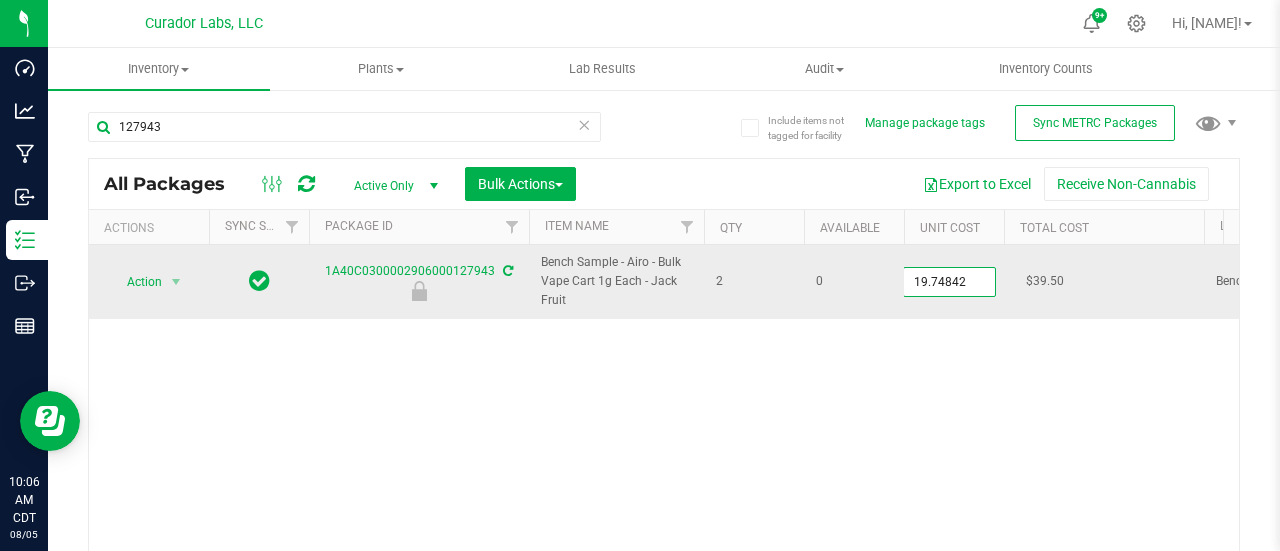 click on "19.74842 19.74842" at bounding box center [949, 282] 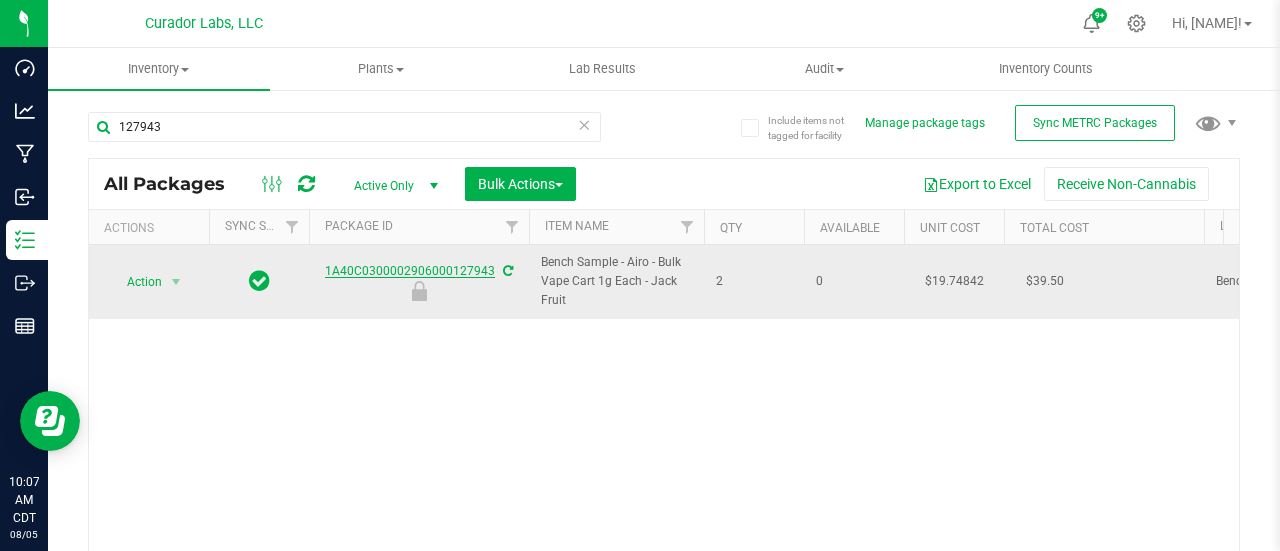 drag, startPoint x: 506, startPoint y: 291, endPoint x: 473, endPoint y: 272, distance: 38.078865 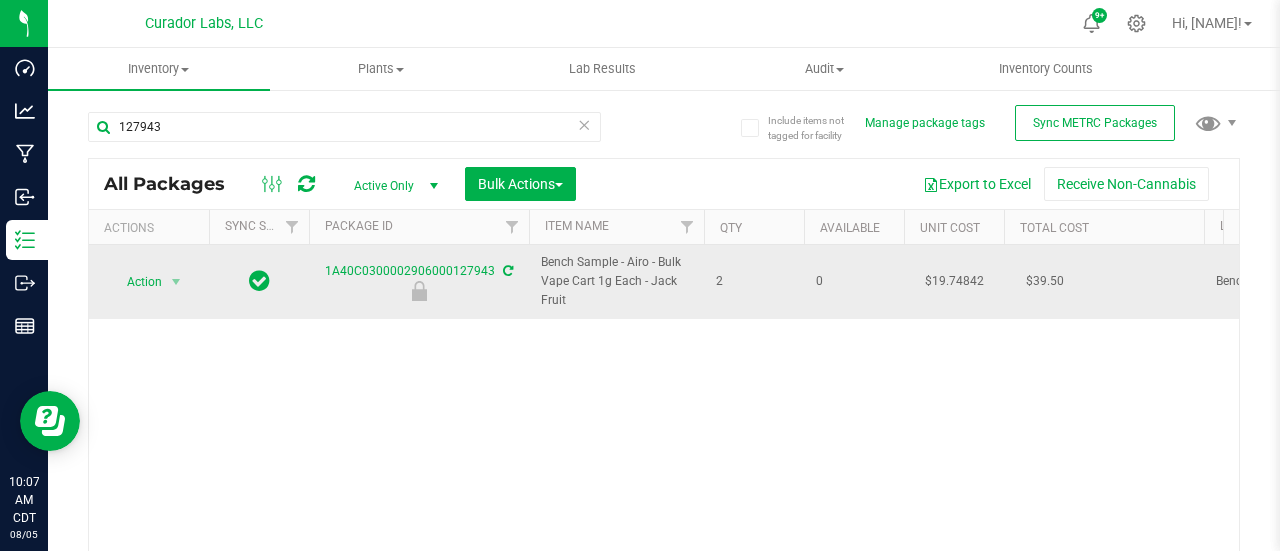 drag, startPoint x: 547, startPoint y: 257, endPoint x: 571, endPoint y: 293, distance: 43.266617 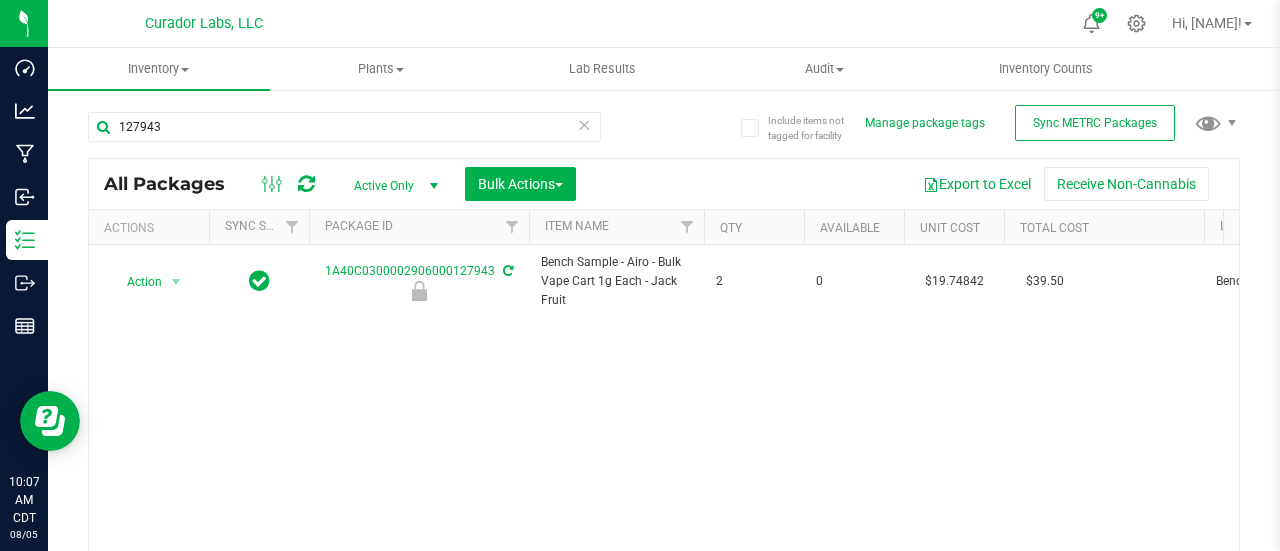 click on "$19.74842" at bounding box center [954, 282] 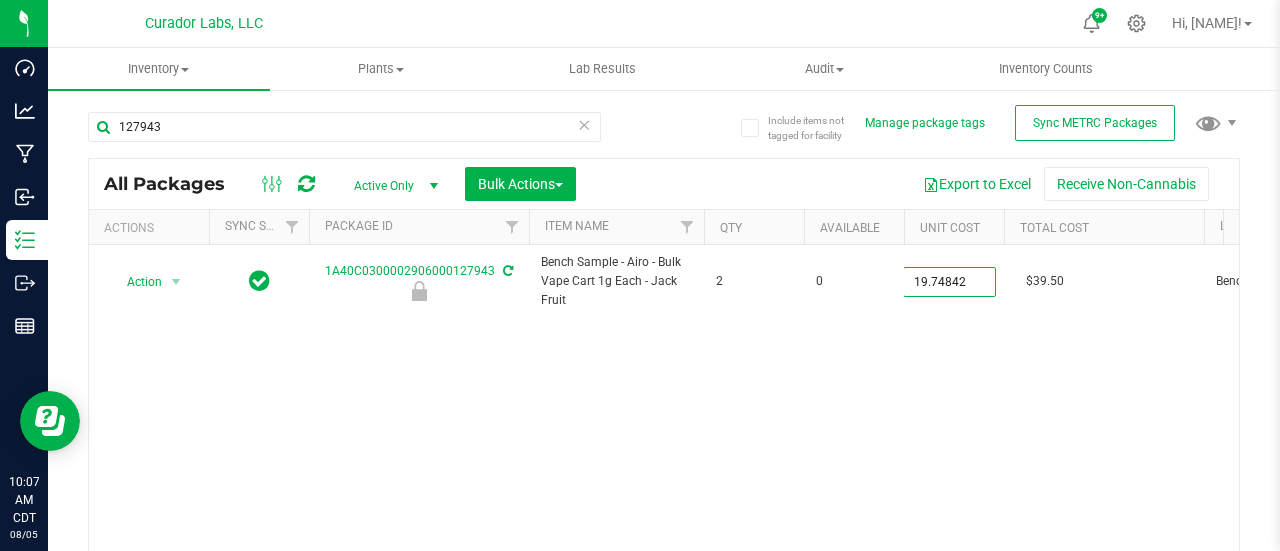 click on "19.74842 19.74842" at bounding box center [949, 282] 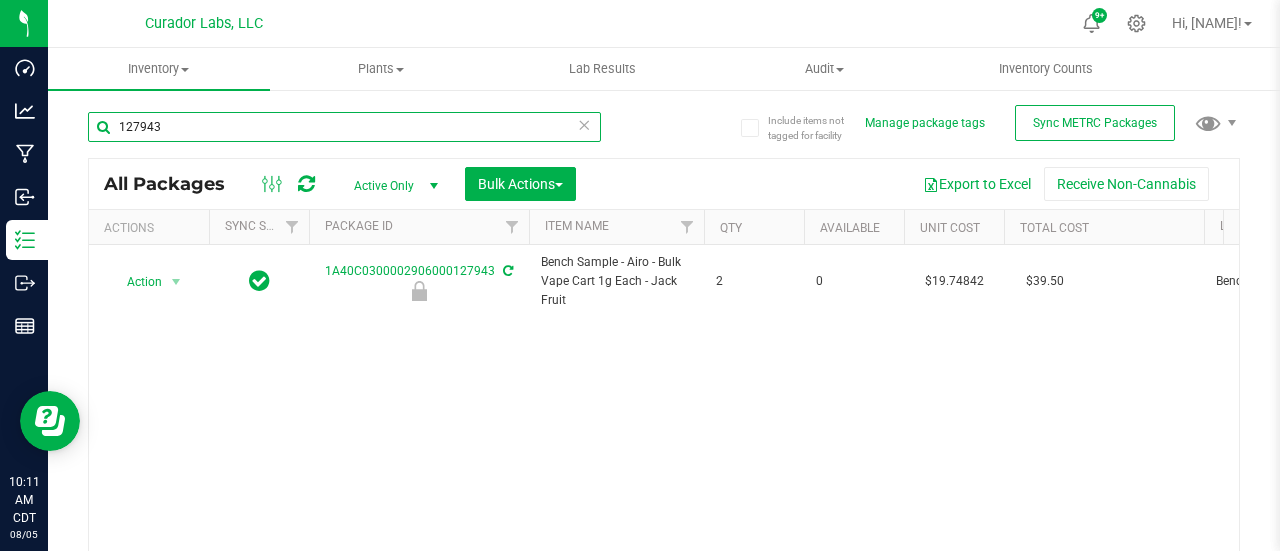 click on "127943" at bounding box center [344, 127] 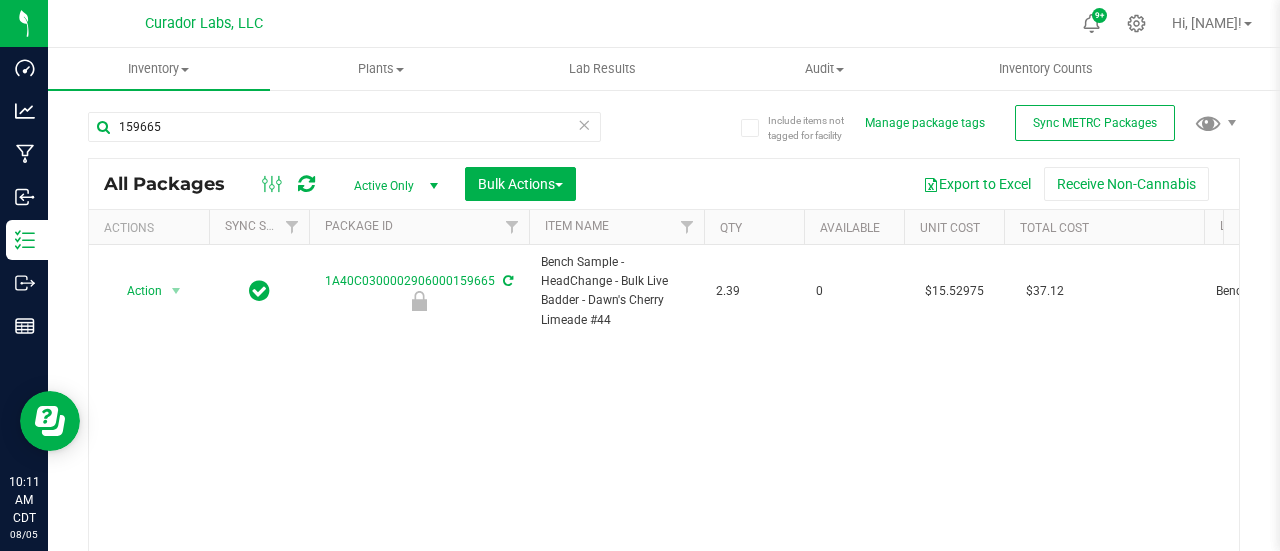 click on "$15.52975" at bounding box center [954, 291] 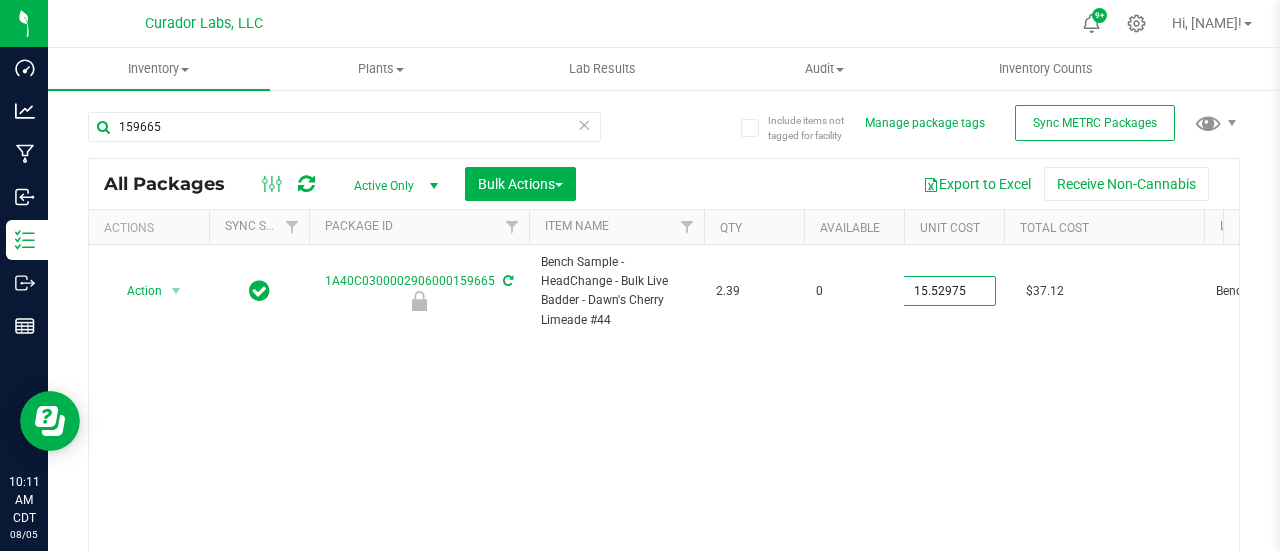 click on "15.52975" at bounding box center [949, 291] 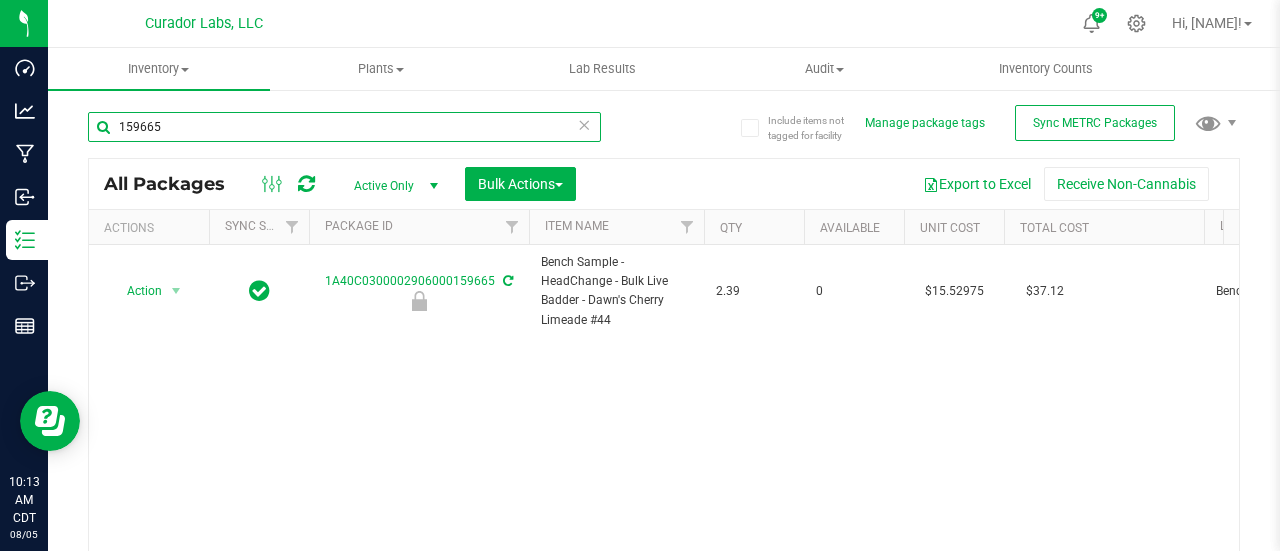 click on "159665" at bounding box center [344, 127] 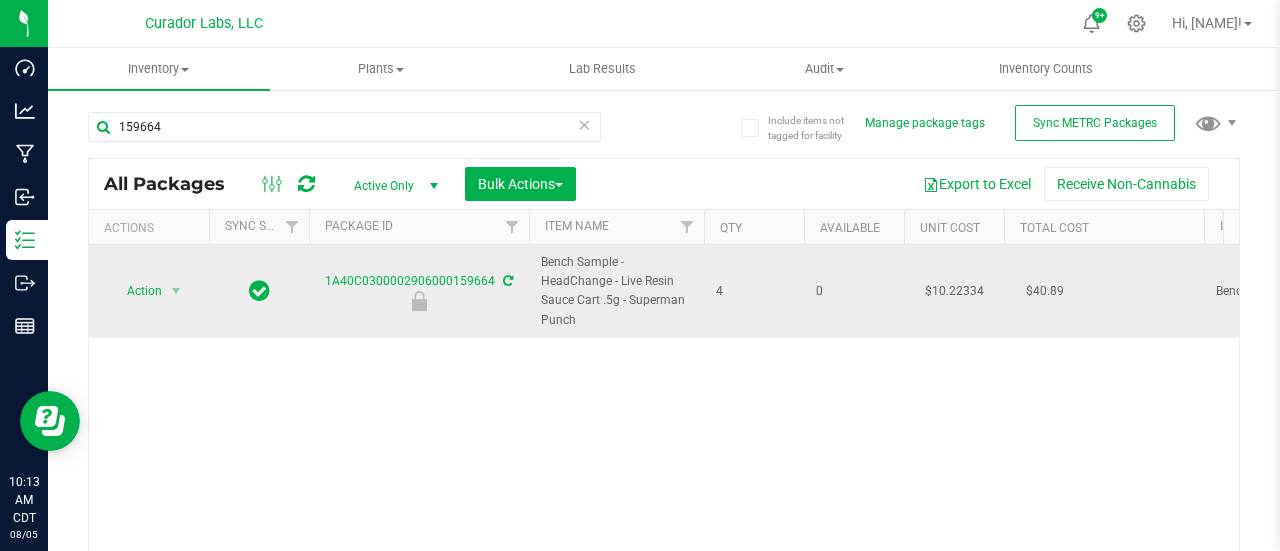 click on "$10.22334" at bounding box center [954, 291] 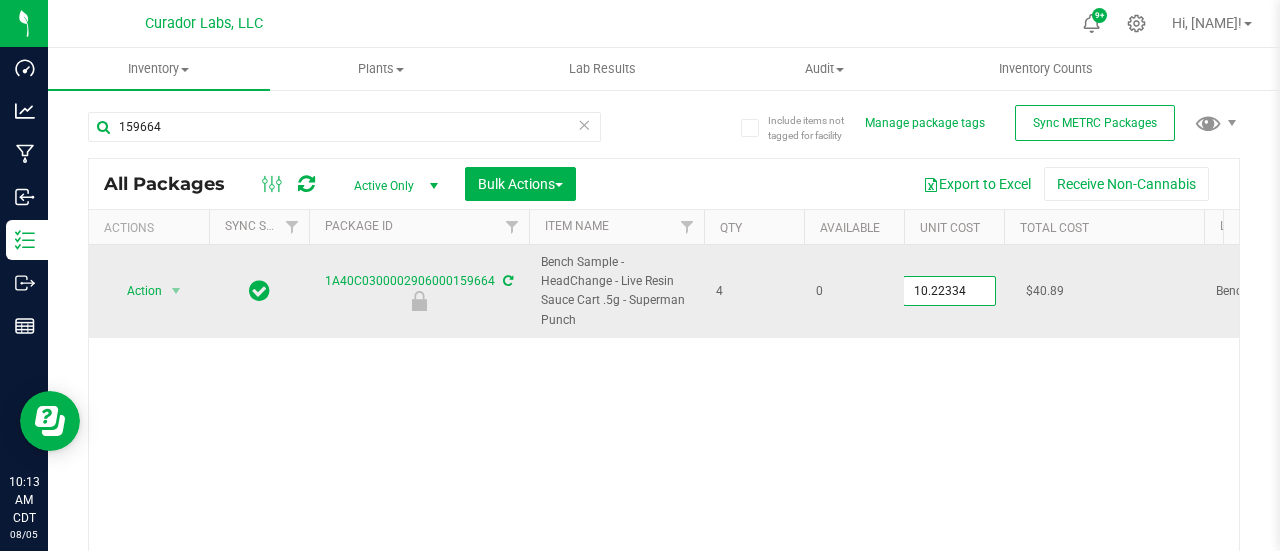 click on "10.22334" at bounding box center (949, 291) 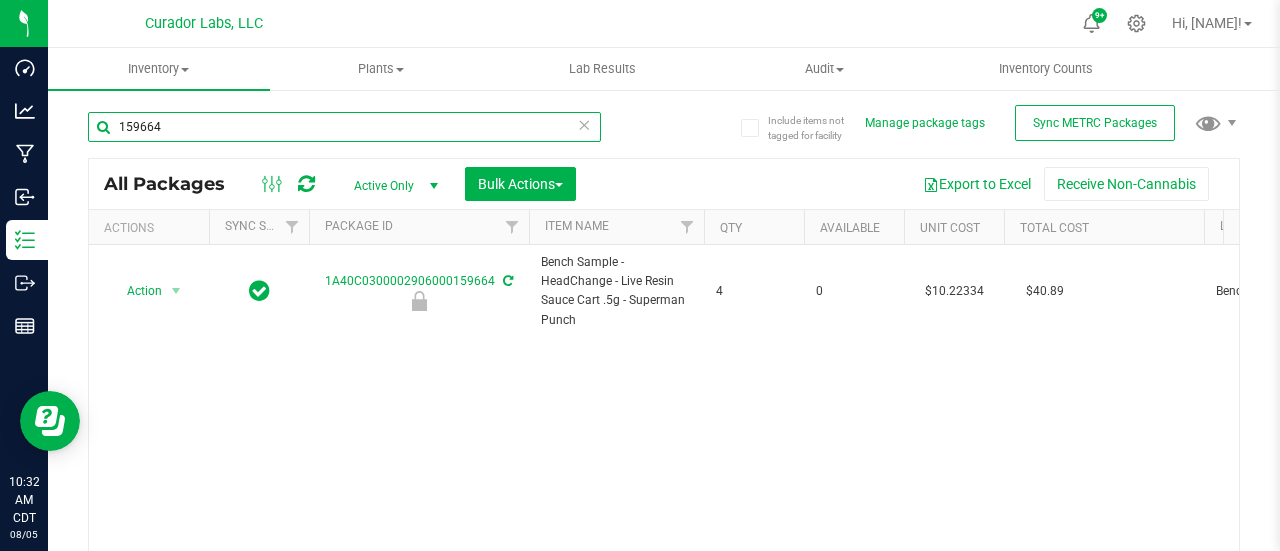 click on "159664" at bounding box center (344, 127) 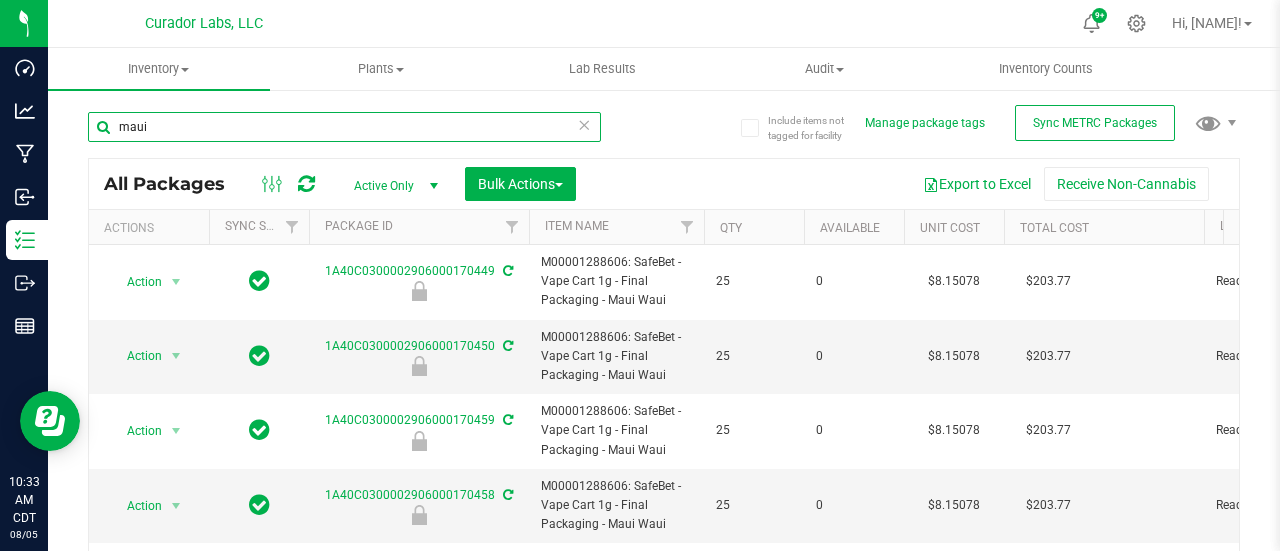 click on "maui" at bounding box center [344, 127] 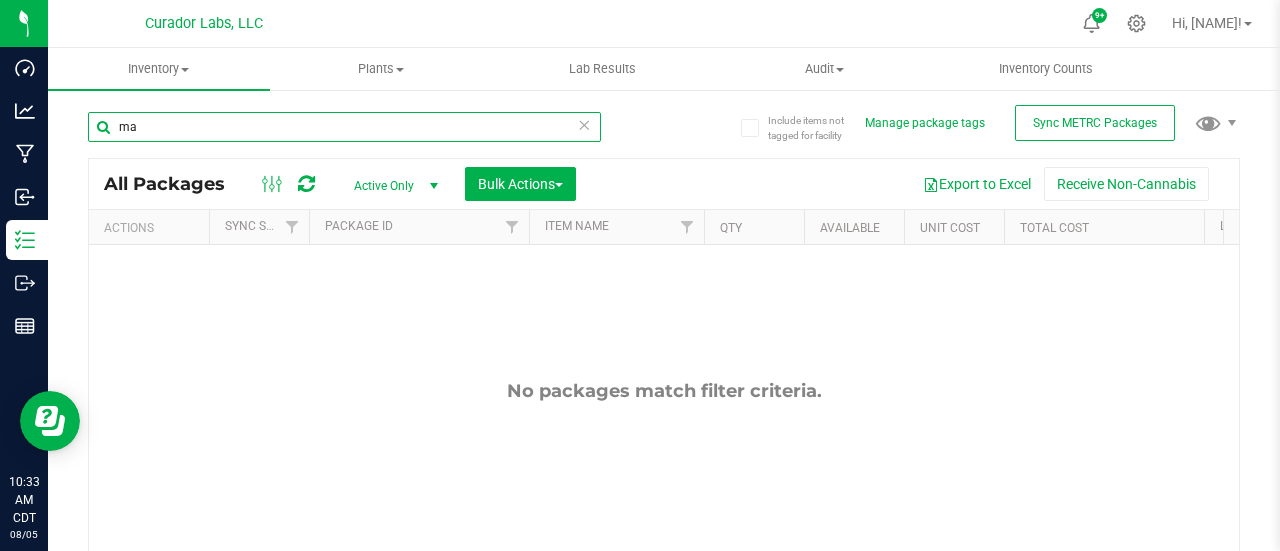 type on "m" 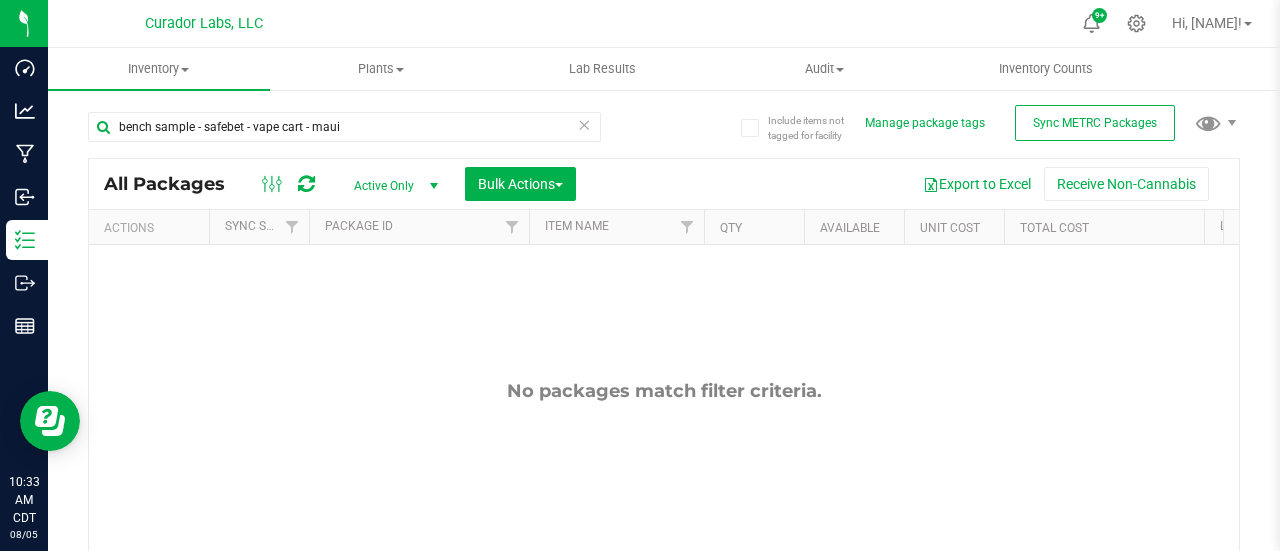 click on "bench sample - safebet - vape cart - maui" at bounding box center (344, 135) 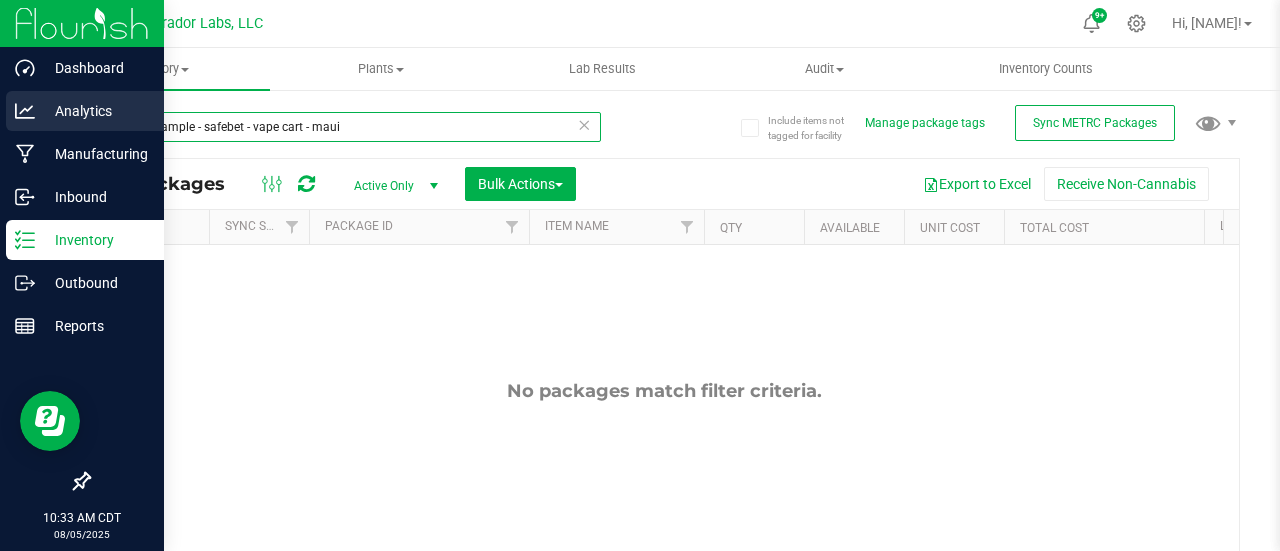 drag, startPoint x: 428, startPoint y: 129, endPoint x: 0, endPoint y: 109, distance: 428.46704 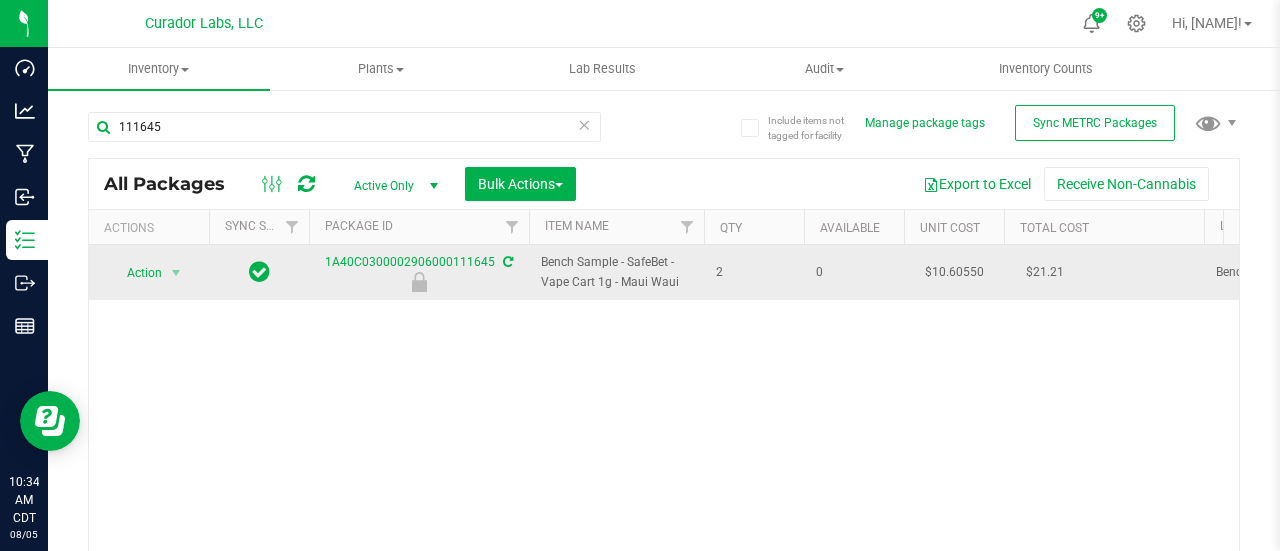 click on "$10.60550" at bounding box center (954, 272) 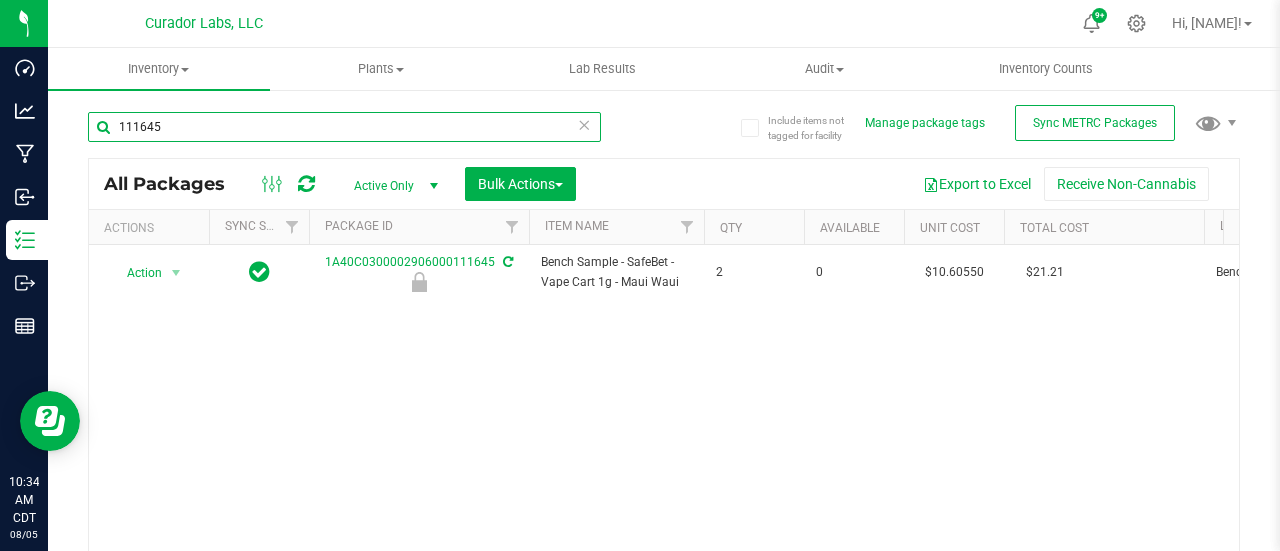 click on "111645" at bounding box center [344, 127] 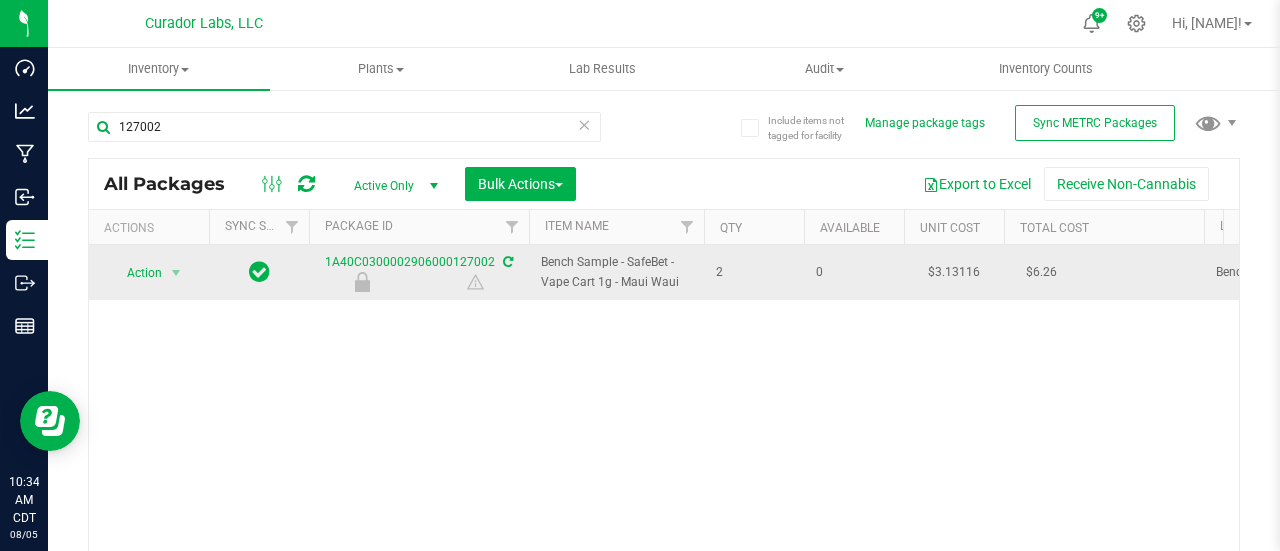 click on "$3.13116" at bounding box center [954, 272] 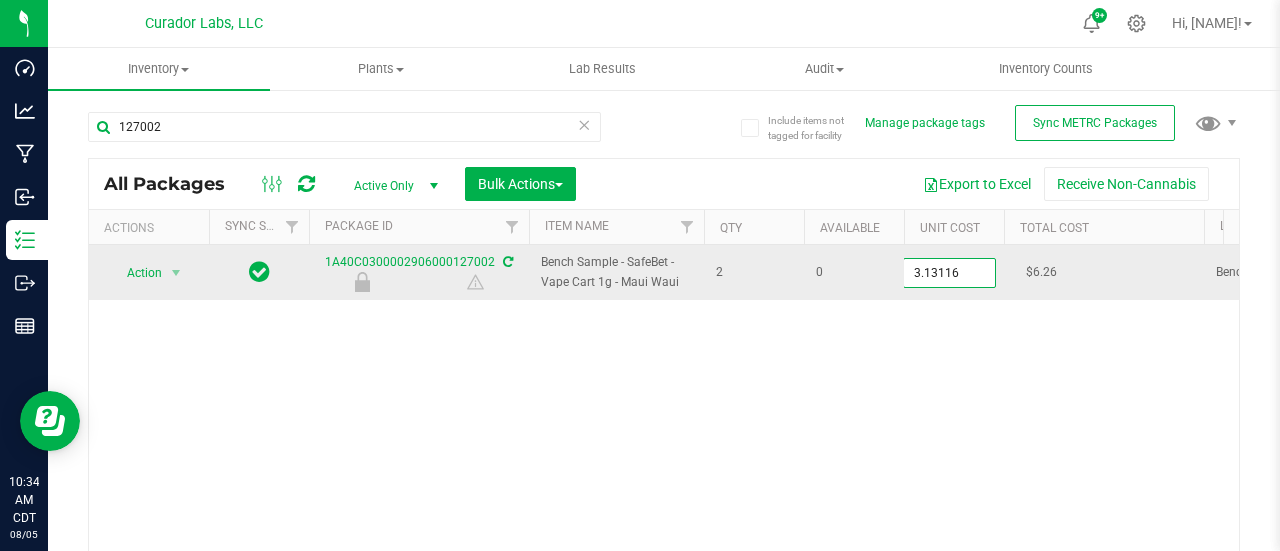 click on "3.13116" at bounding box center [949, 273] 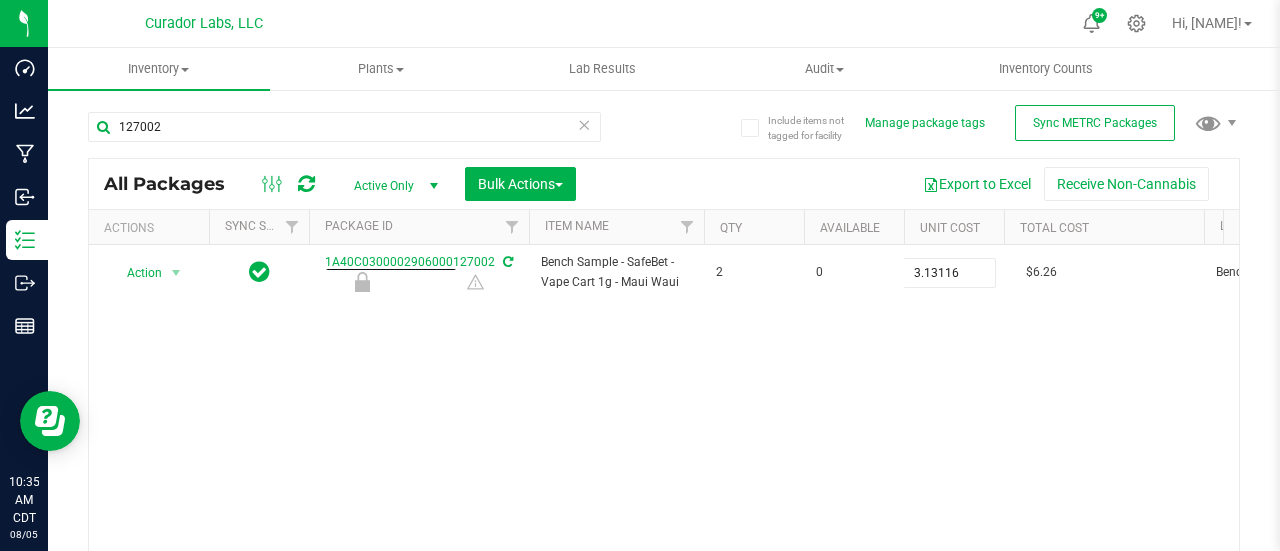 click on "Action Action Edit attributes Global inventory Locate package Package audit log Print package label Record a lab result See history Unlock package
1A40C0300002906000127002
Bench Sample - SafeBet - Vape Cart 1g - Maui Waui
2
0
3.13116 3.13116 $6.26
Bench Sample
Each
(1 g ea.)
4.0100
TestPassed
$0.00000
241223BDMAUIWSBDC
Created" at bounding box center [664, 418] 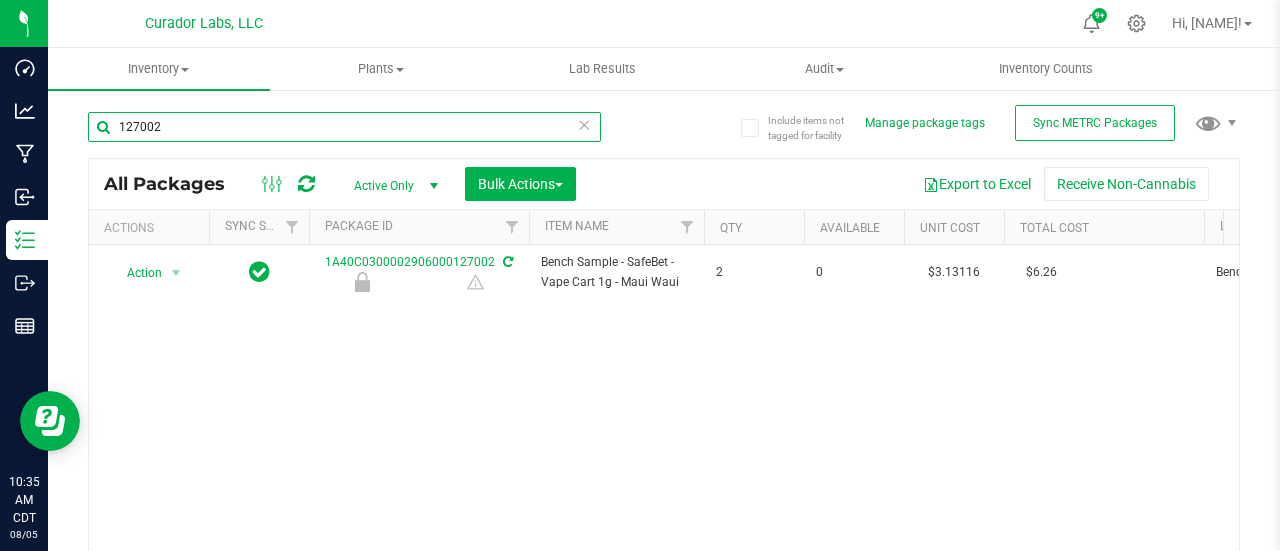 click on "127002" at bounding box center (344, 127) 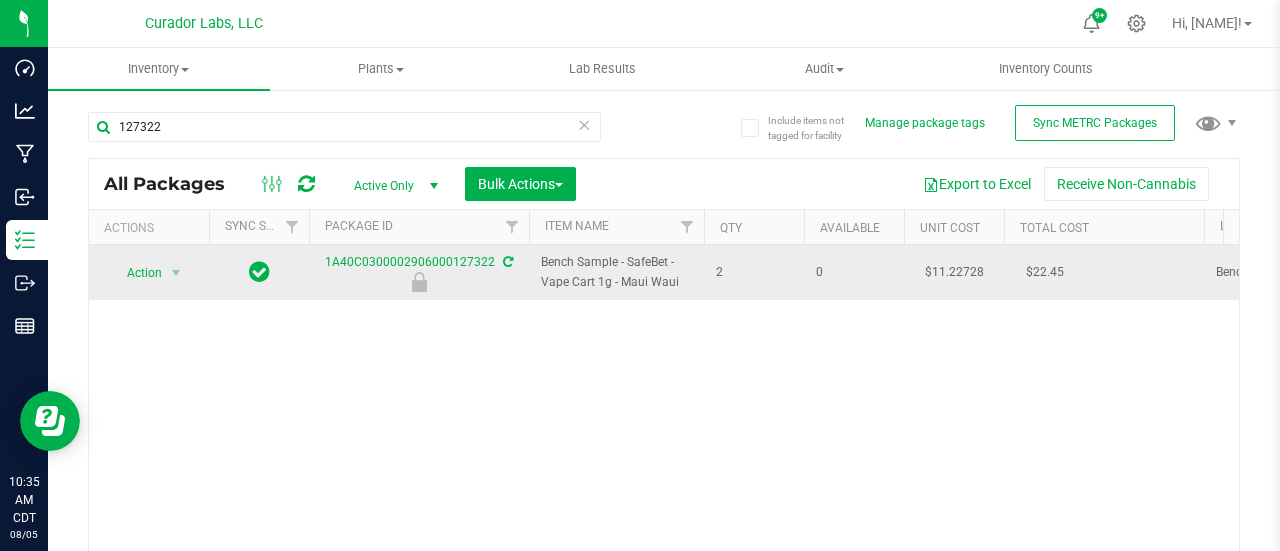 click on "$11.22728" at bounding box center [954, 272] 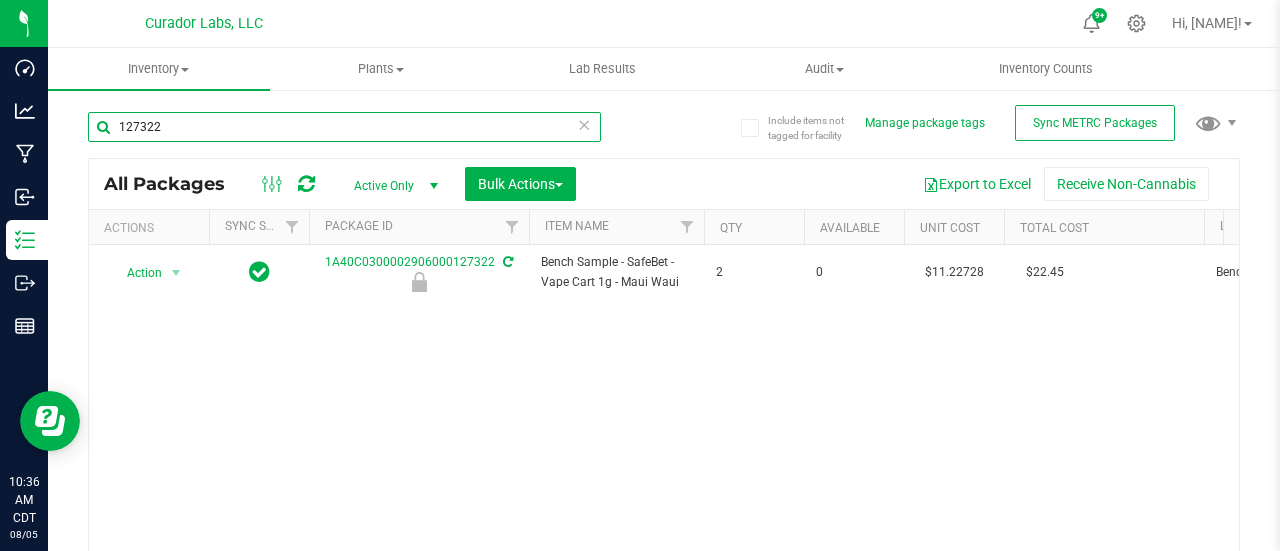 click on "127322" at bounding box center [344, 127] 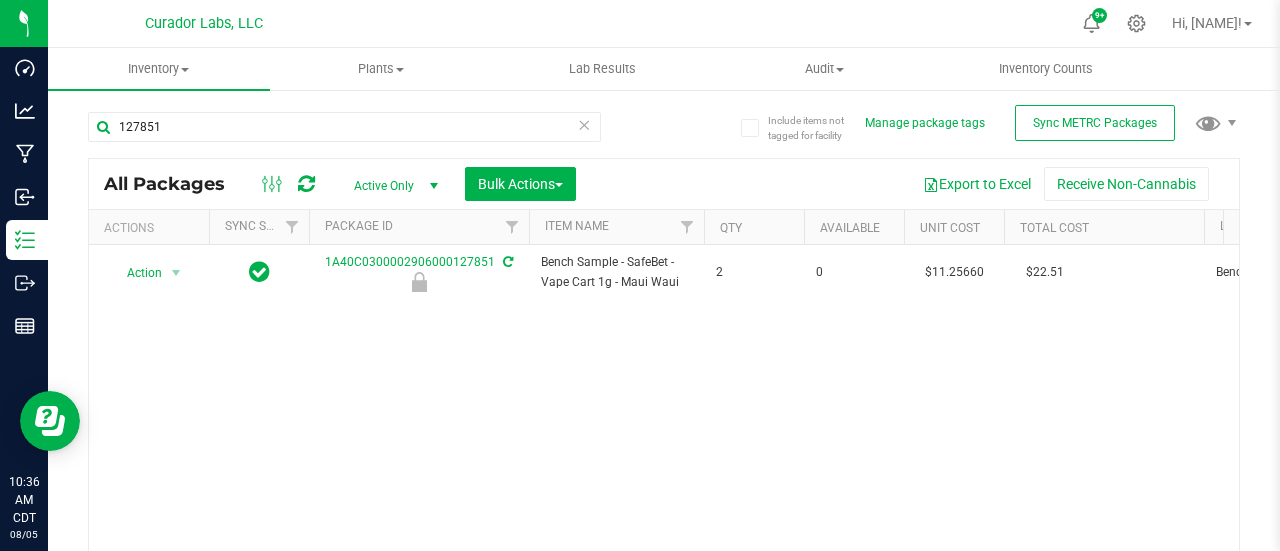 click on "$11.25660" at bounding box center (954, 272) 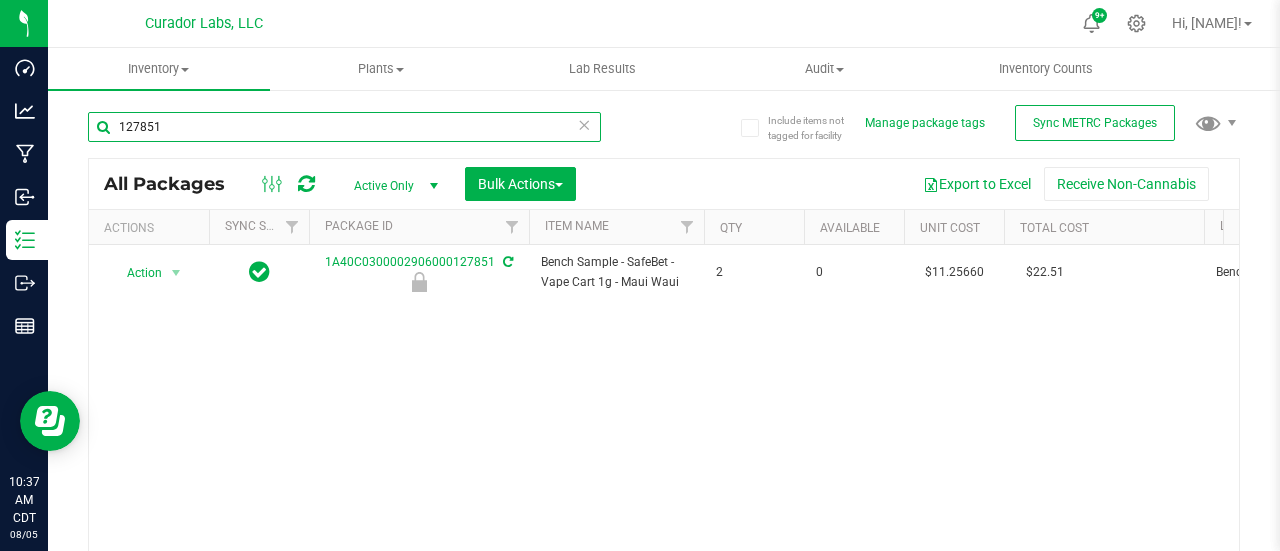 click on "127851" at bounding box center [344, 127] 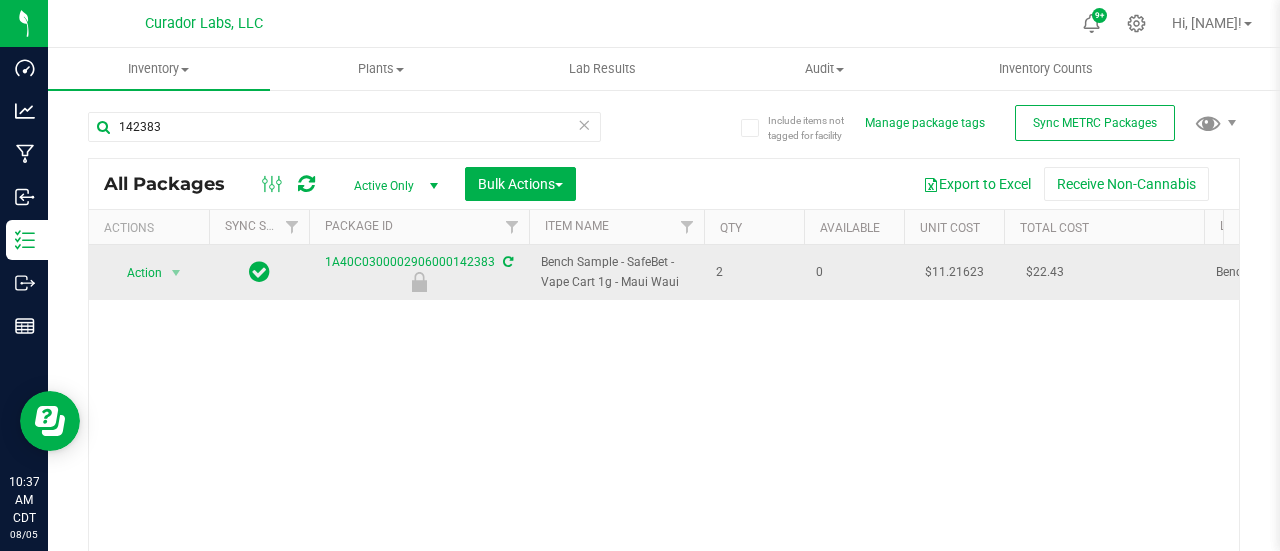 click on "$11.21623" at bounding box center [954, 272] 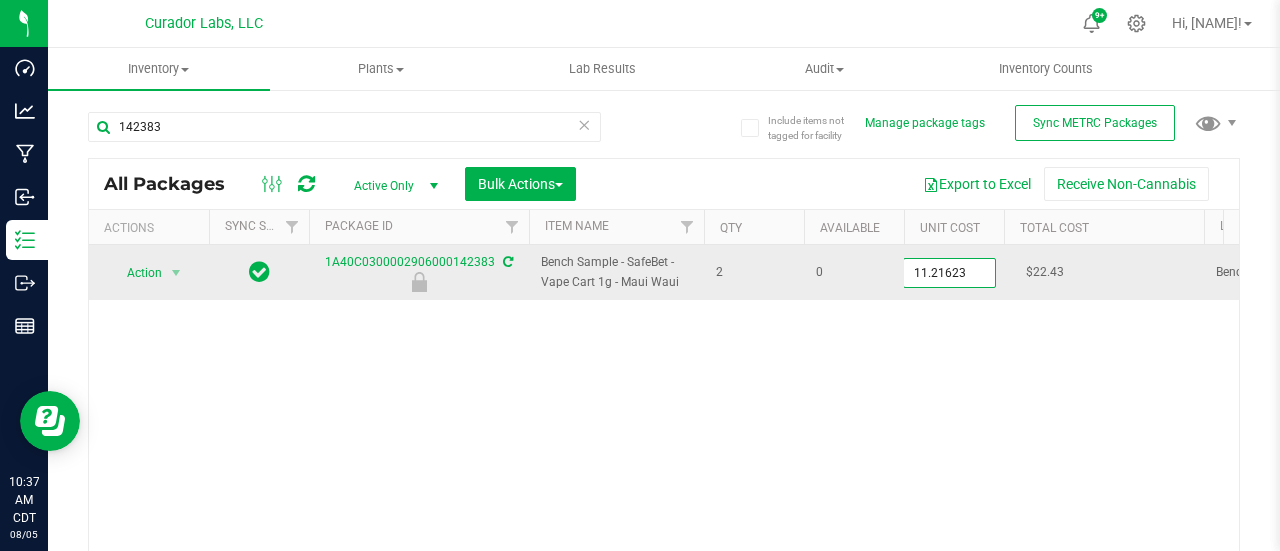 click on "11.21623" at bounding box center (949, 273) 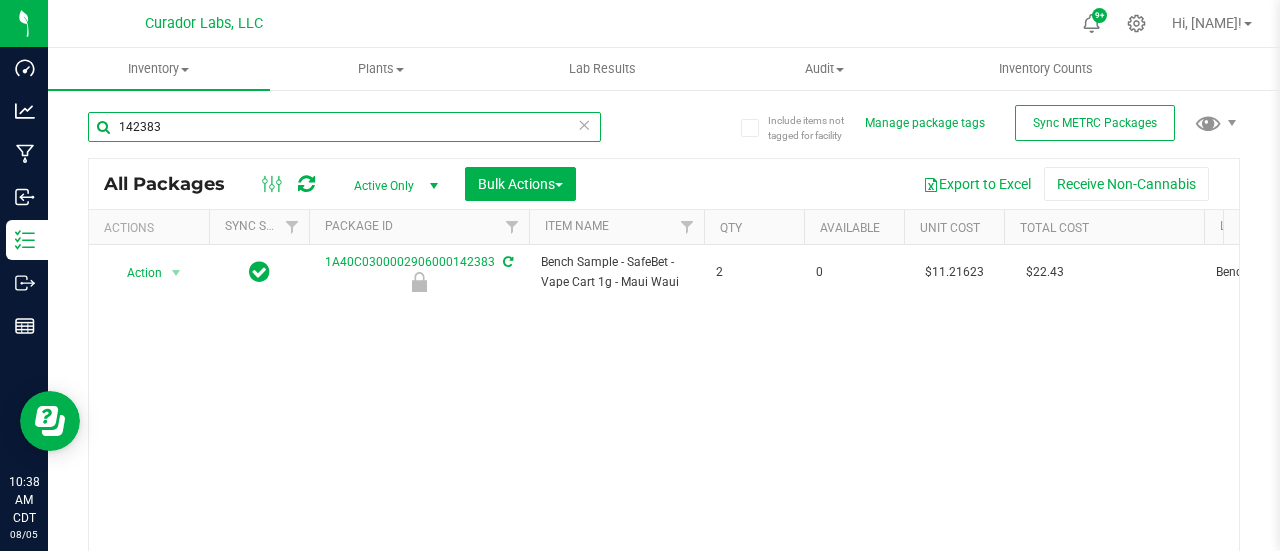 click on "142383" at bounding box center (344, 127) 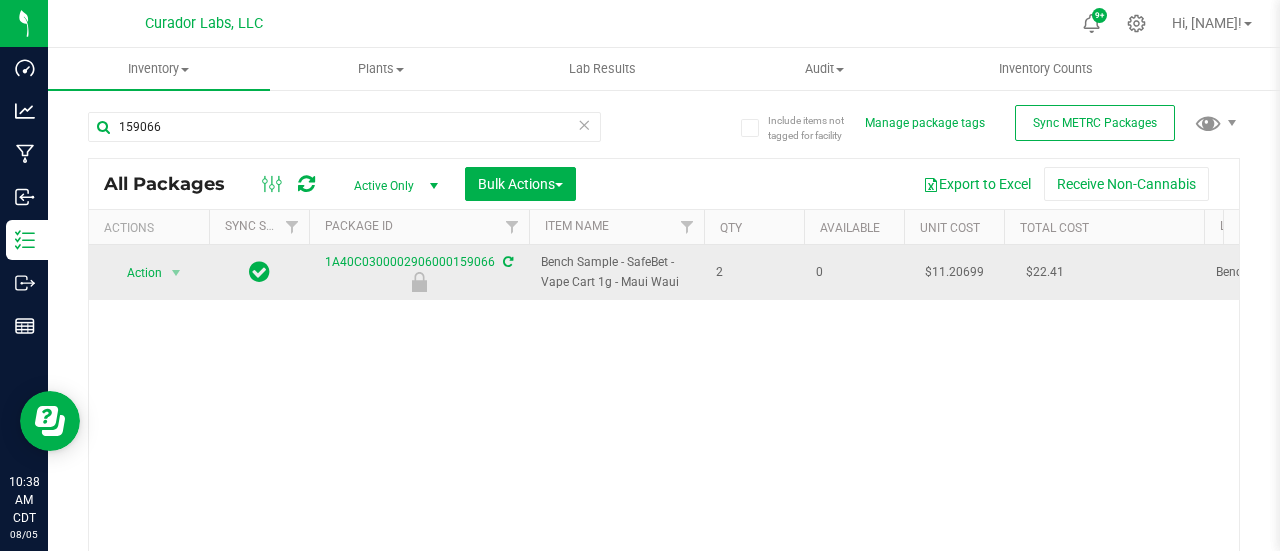 click on "$11.20699" at bounding box center (954, 272) 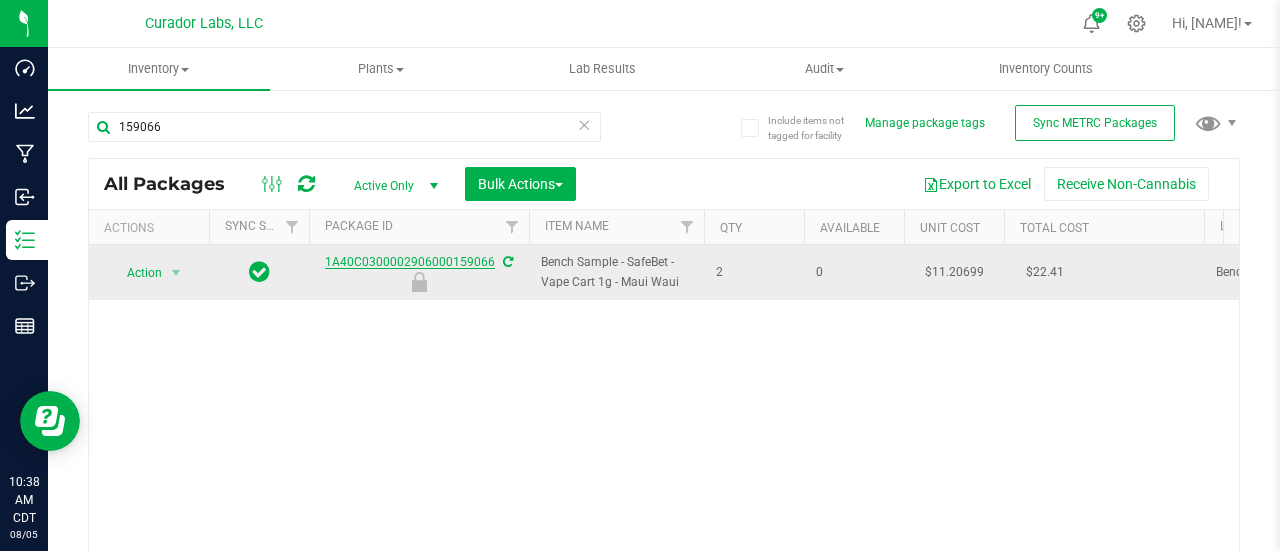 drag, startPoint x: 448, startPoint y: 249, endPoint x: 430, endPoint y: 265, distance: 24.083189 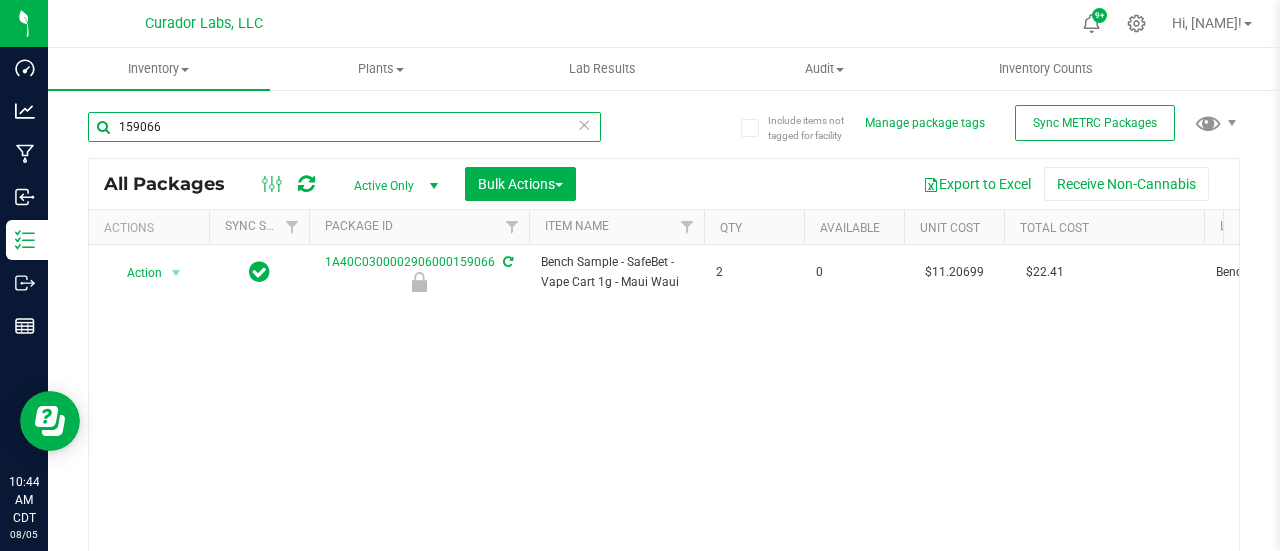 click on "159066" at bounding box center [344, 127] 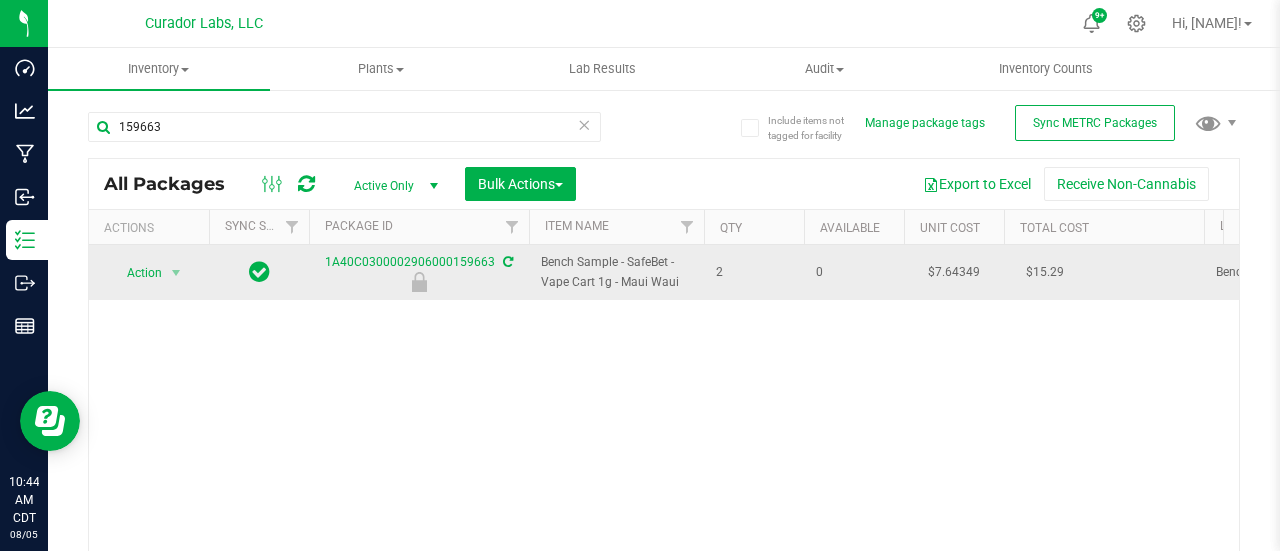click on "$7.64349" at bounding box center (954, 272) 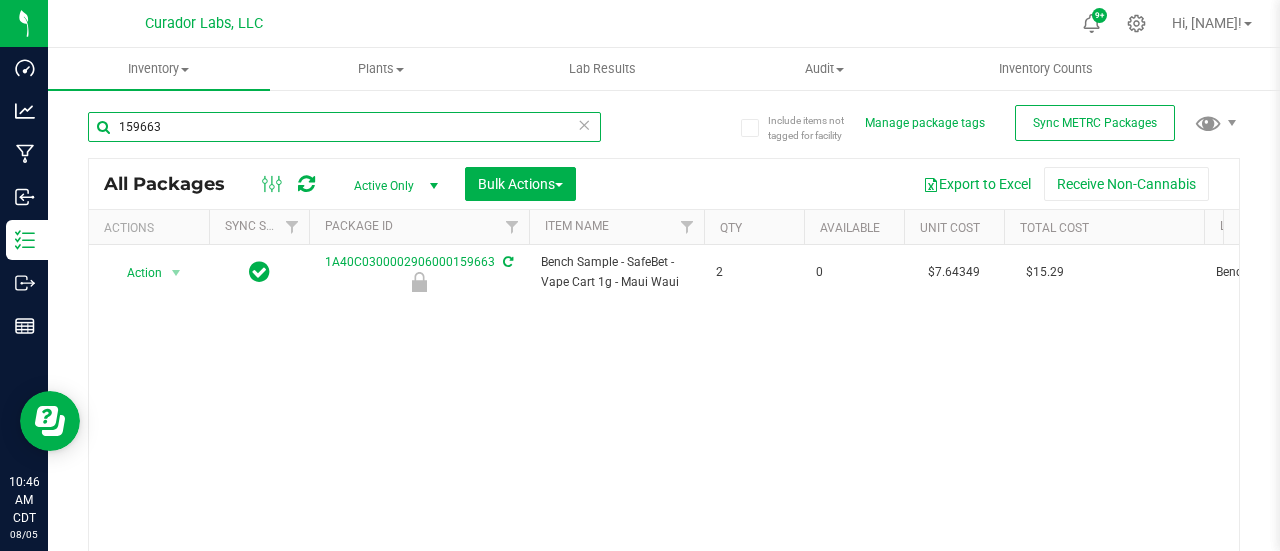 click on "159663" at bounding box center [344, 127] 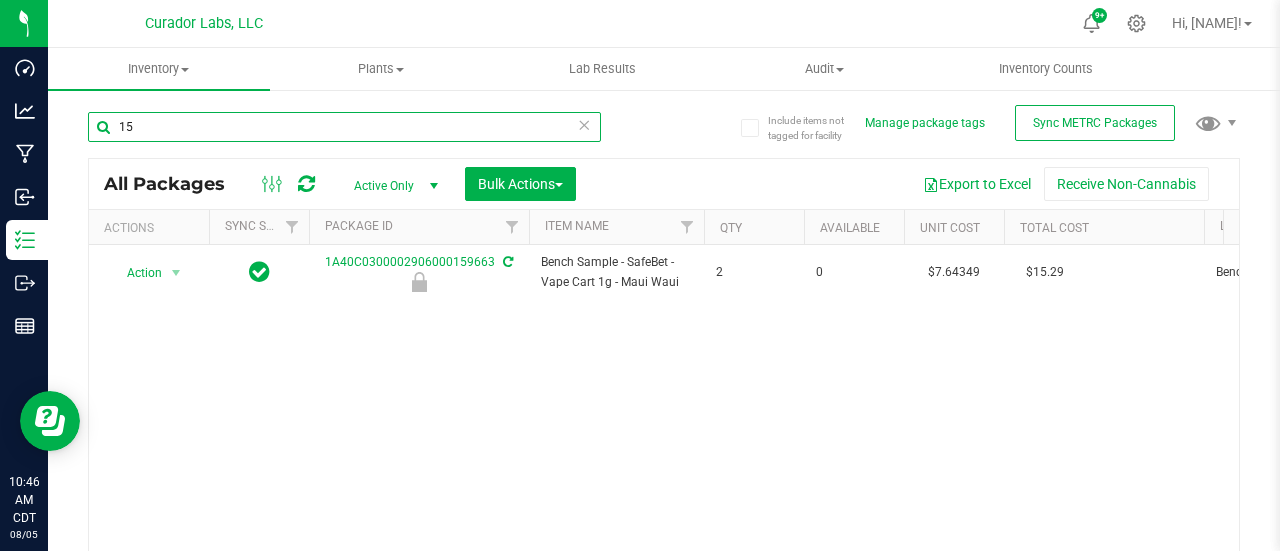 type on "1" 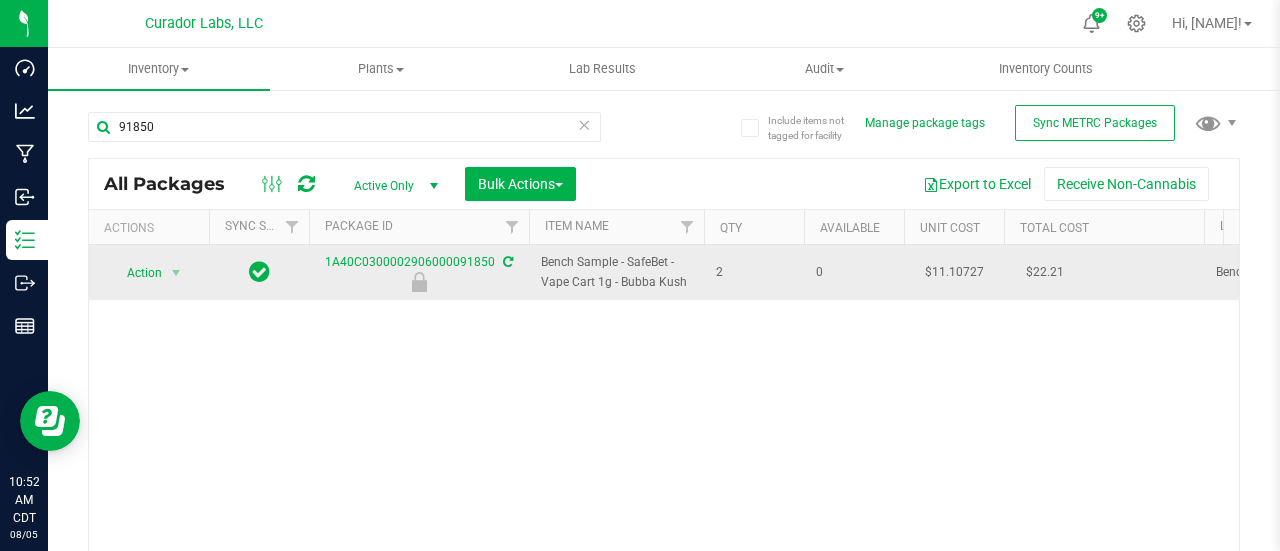 click on "$11.10727" at bounding box center [954, 272] 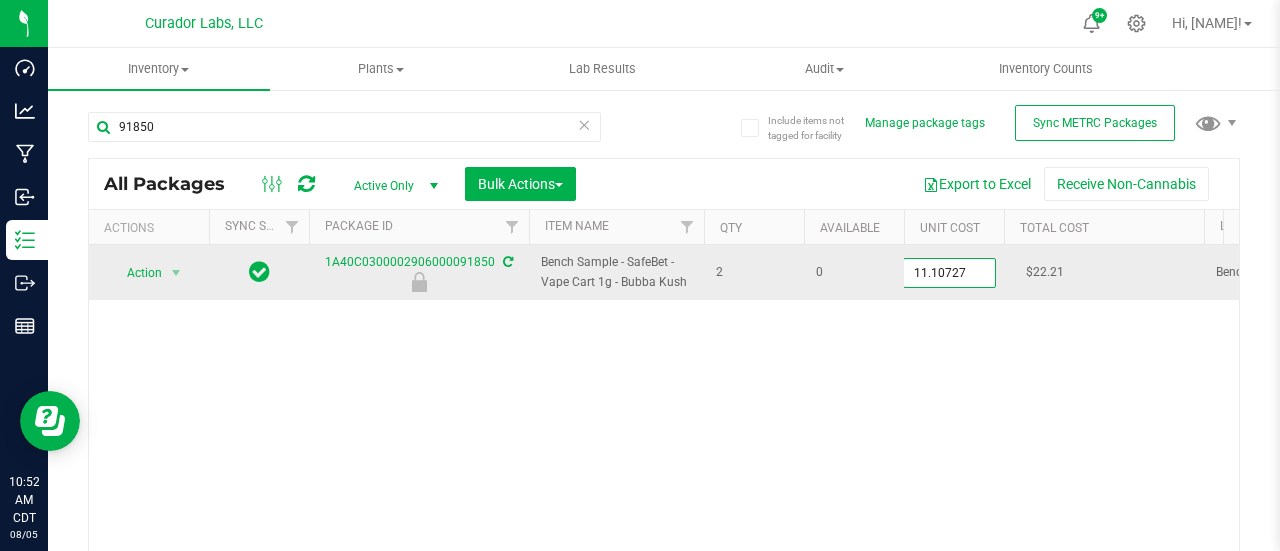 click on "11.10727" at bounding box center (949, 273) 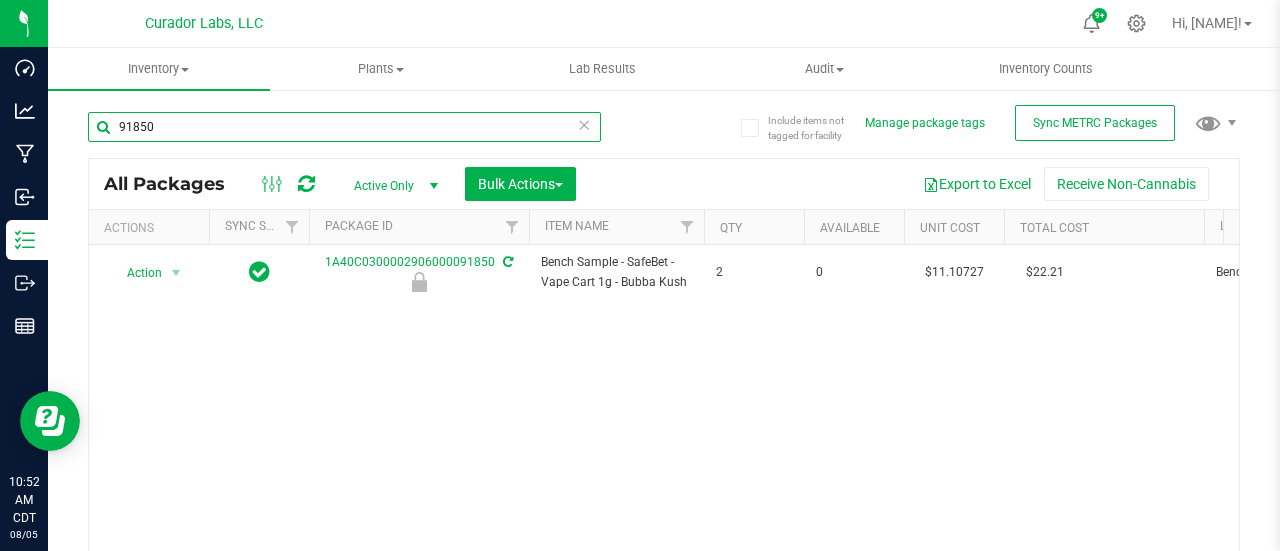 click on "91850" at bounding box center (344, 127) 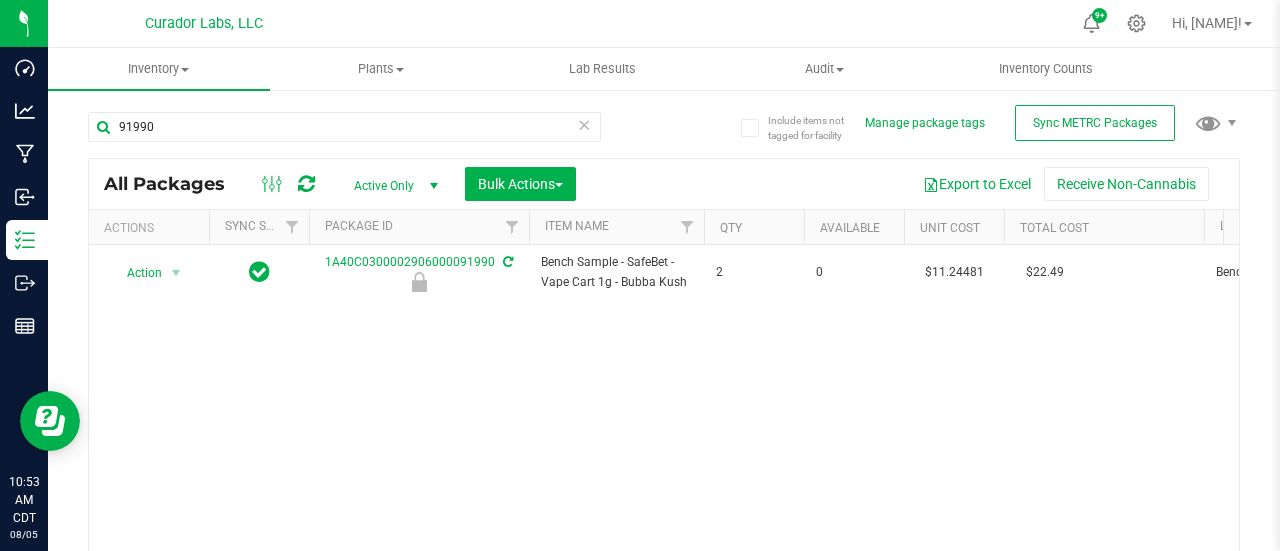 click on "$11.24481" at bounding box center (954, 272) 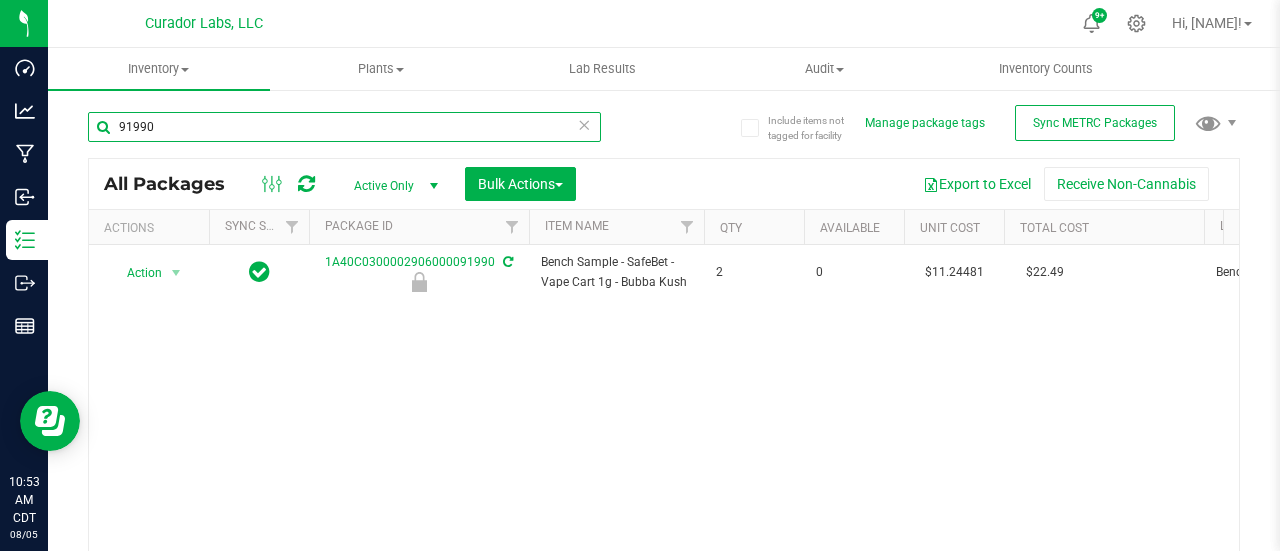 click on "91990" at bounding box center (344, 127) 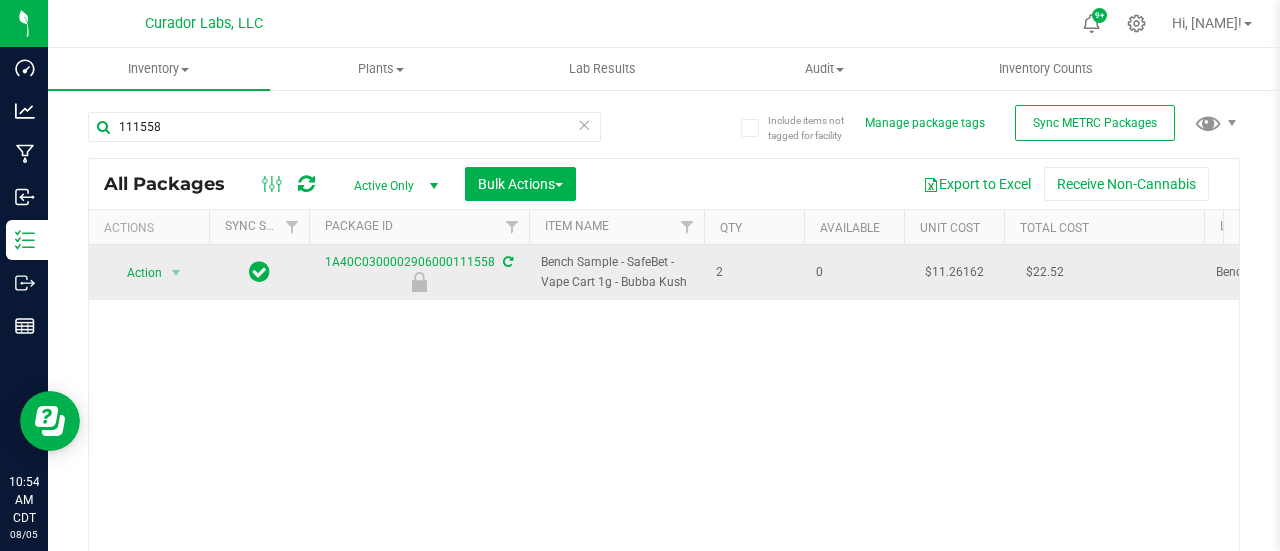 click on "$11.26162" at bounding box center (954, 272) 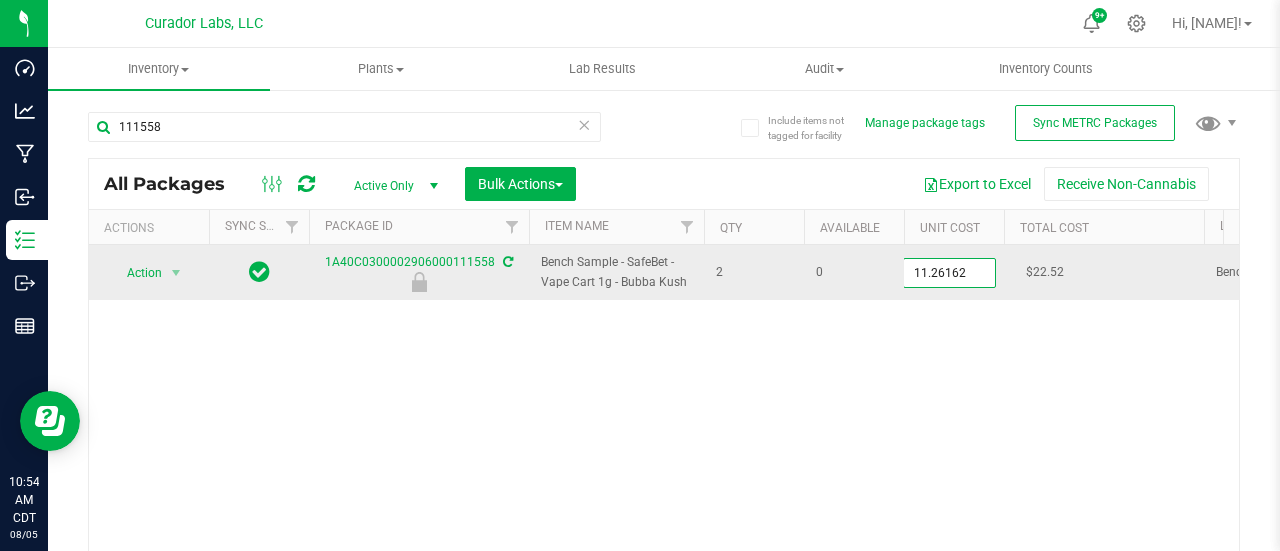 click on "11.26162" at bounding box center [949, 273] 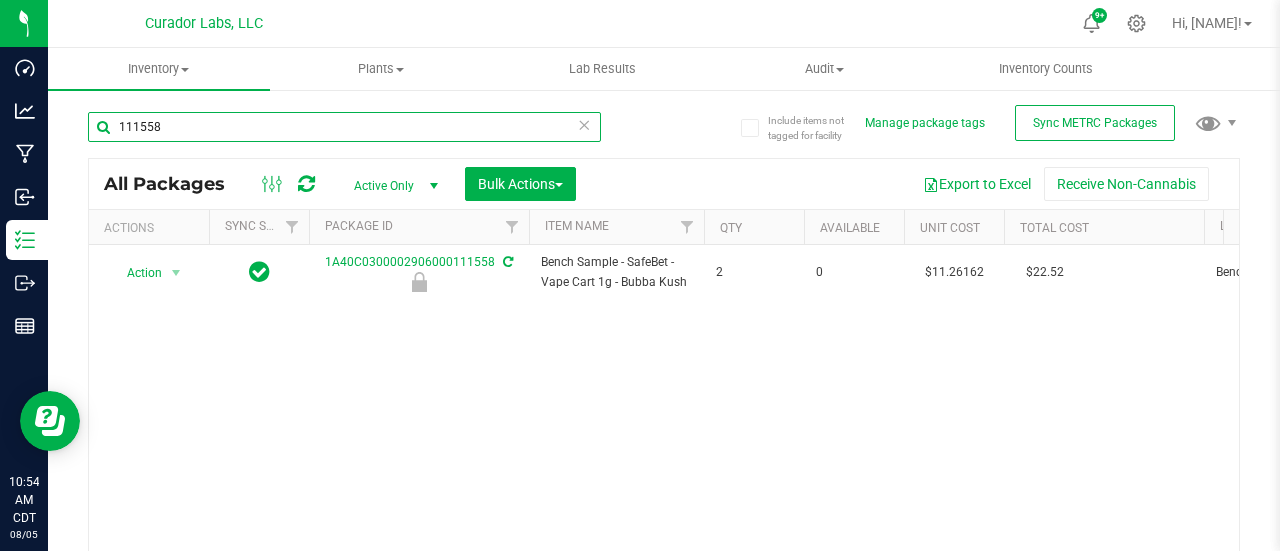 click on "111558" at bounding box center [344, 127] 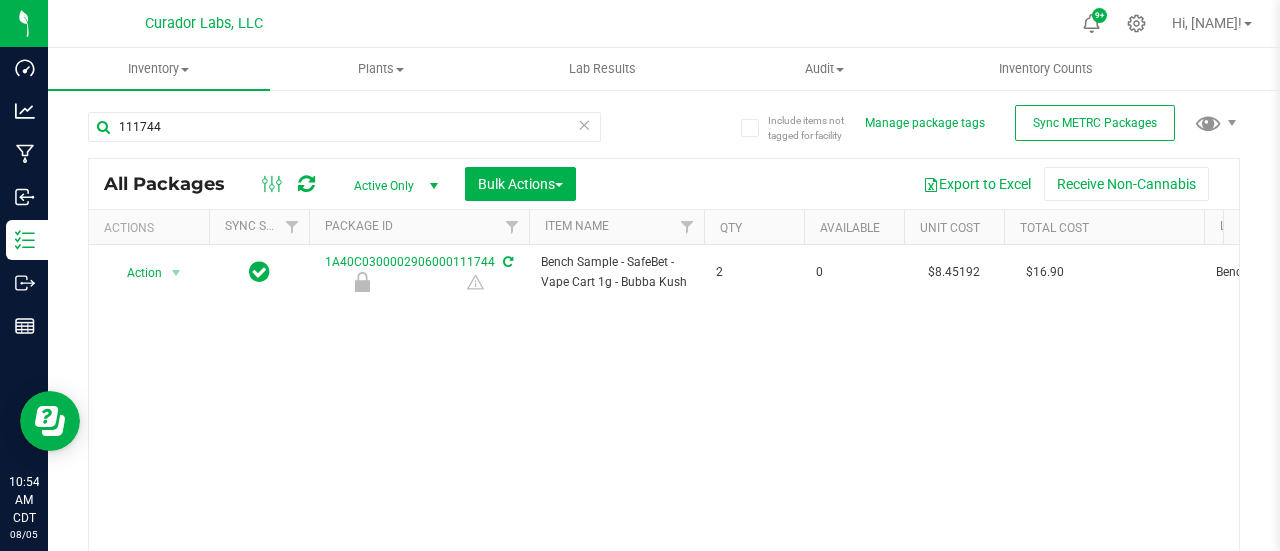 click on "$8.45192" at bounding box center [954, 272] 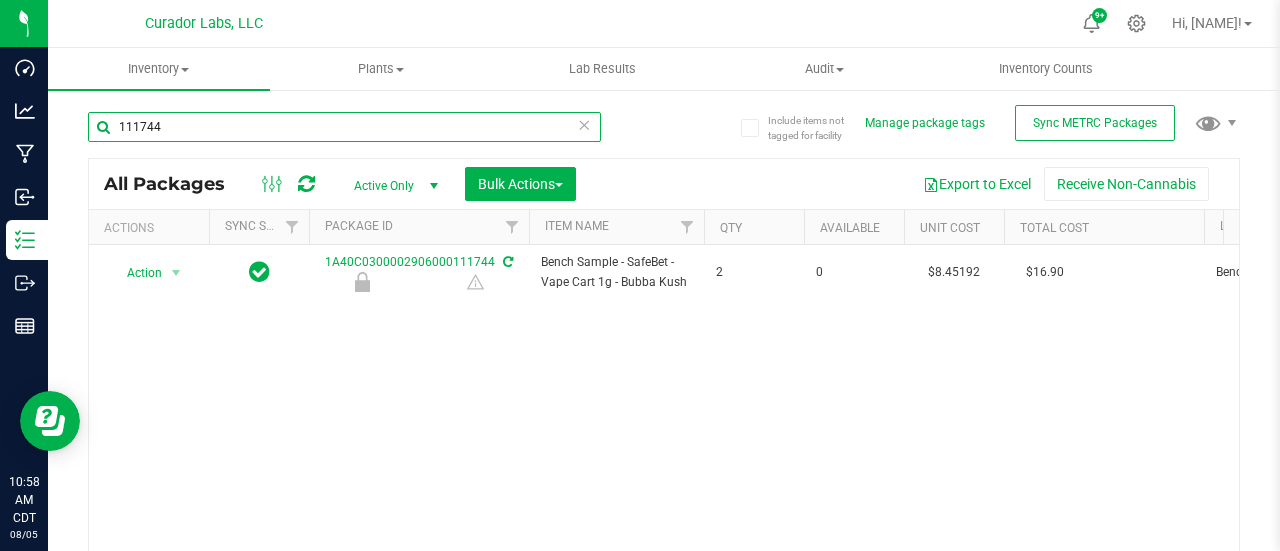 click on "111744" at bounding box center [344, 127] 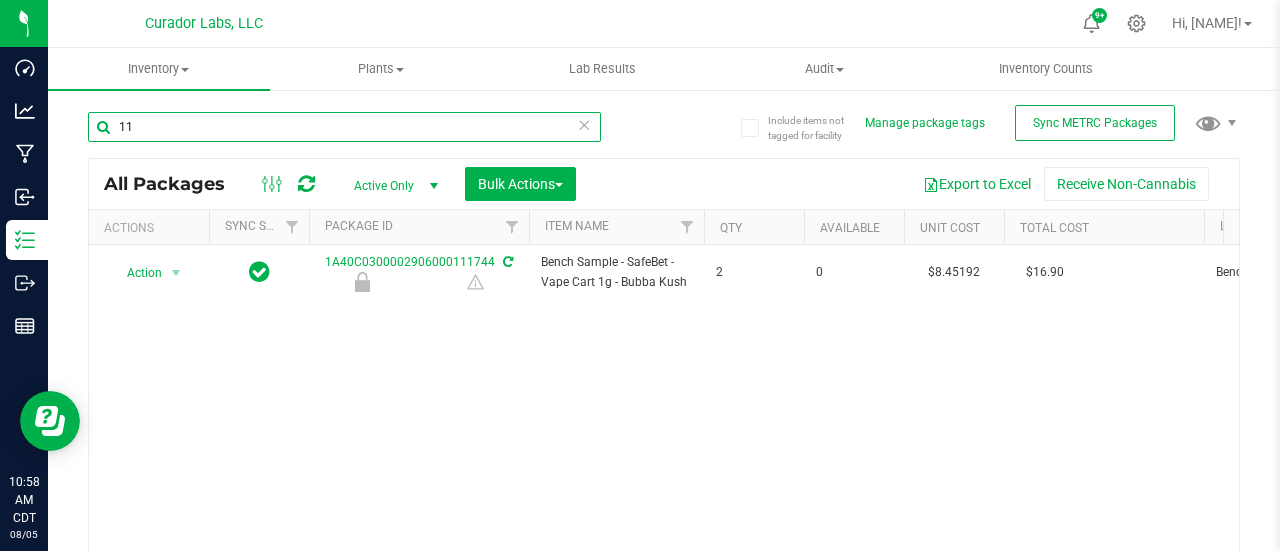 type on "1" 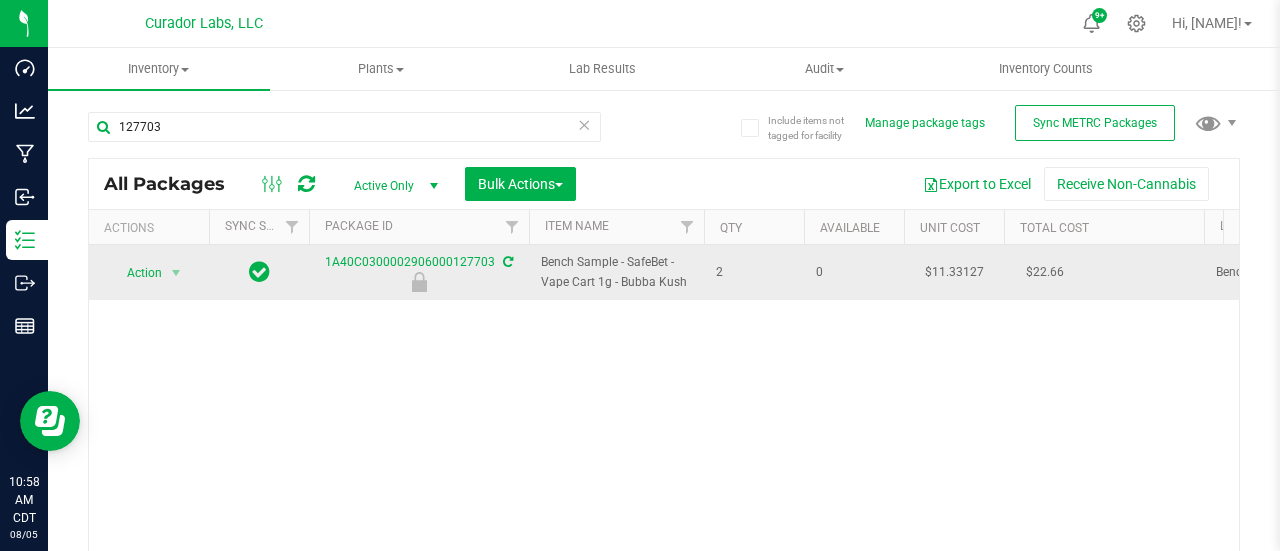 click on "$11.33127" at bounding box center [954, 272] 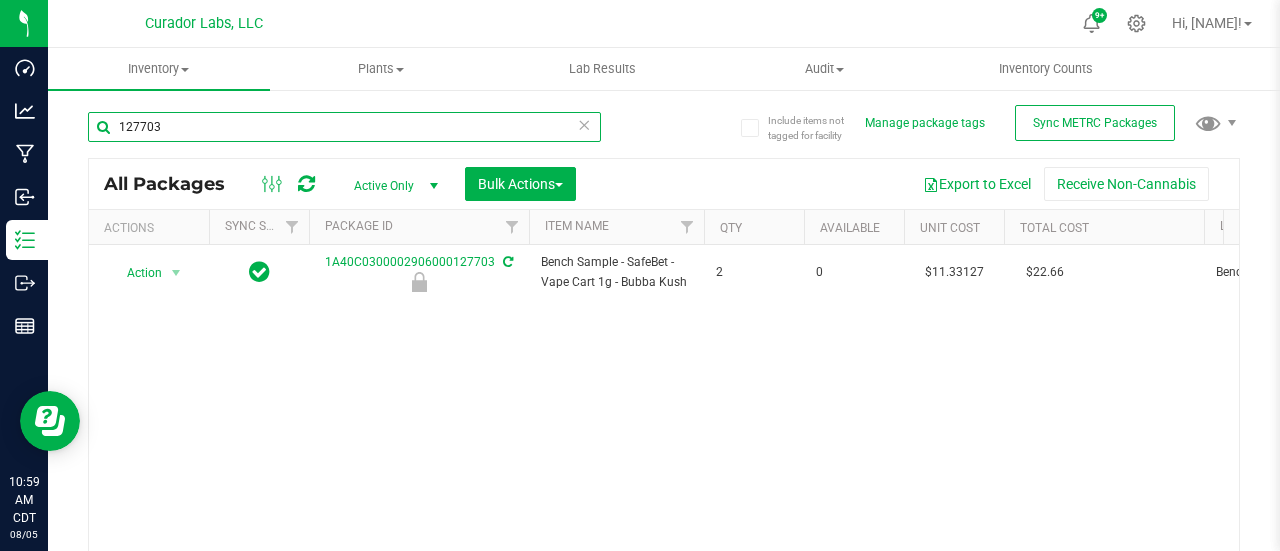 click on "127703" at bounding box center (344, 127) 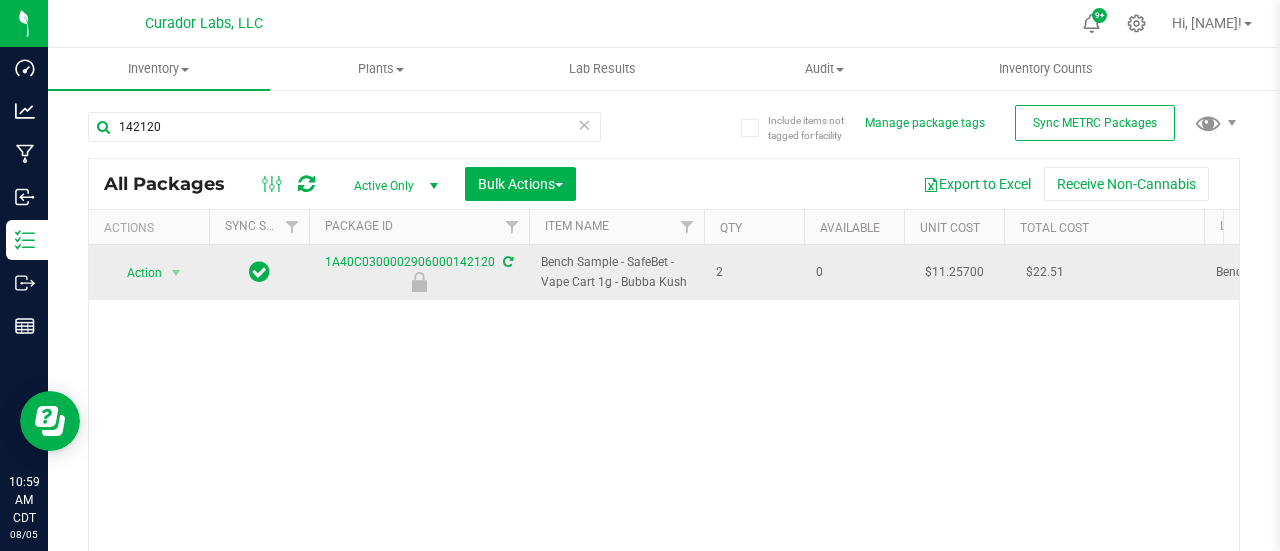 click on "$11.25700" at bounding box center [954, 272] 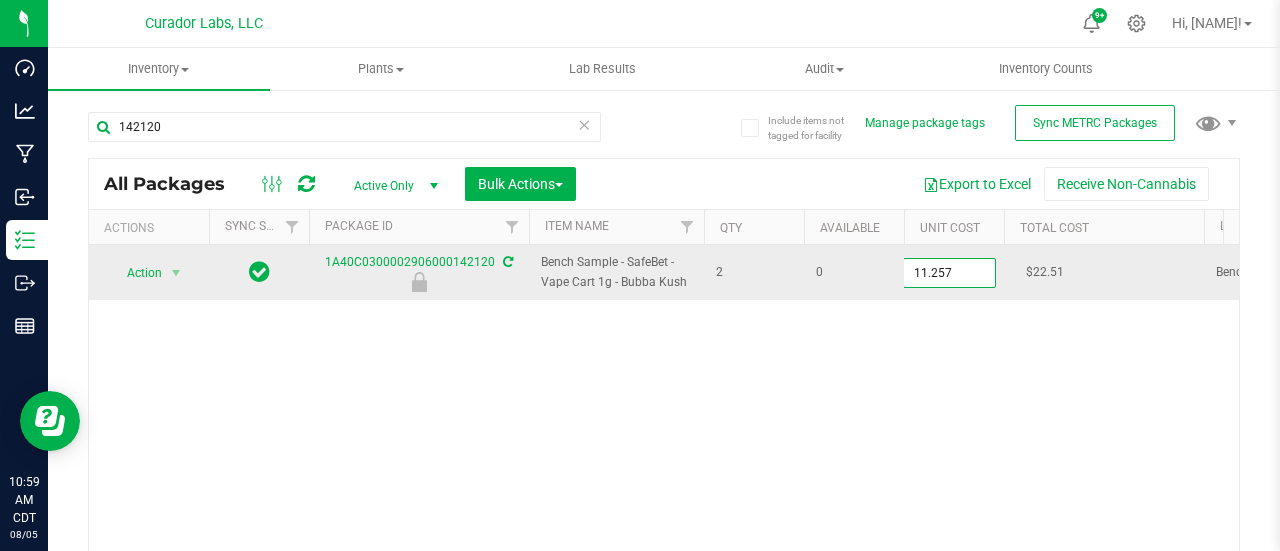 click on "11.257" at bounding box center (949, 273) 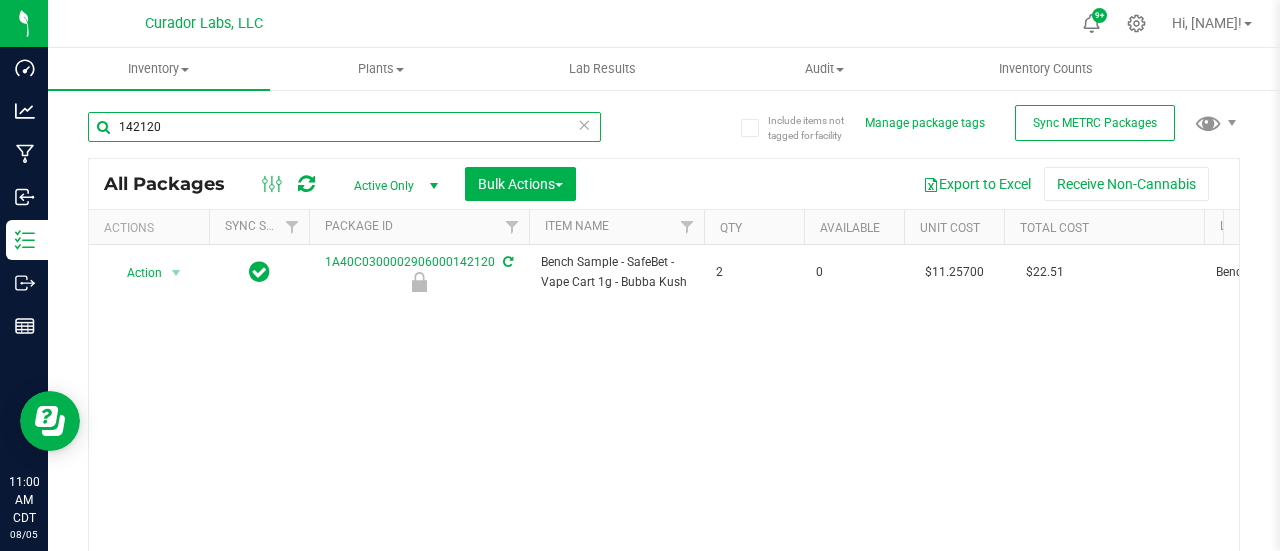 click on "142120" at bounding box center [344, 127] 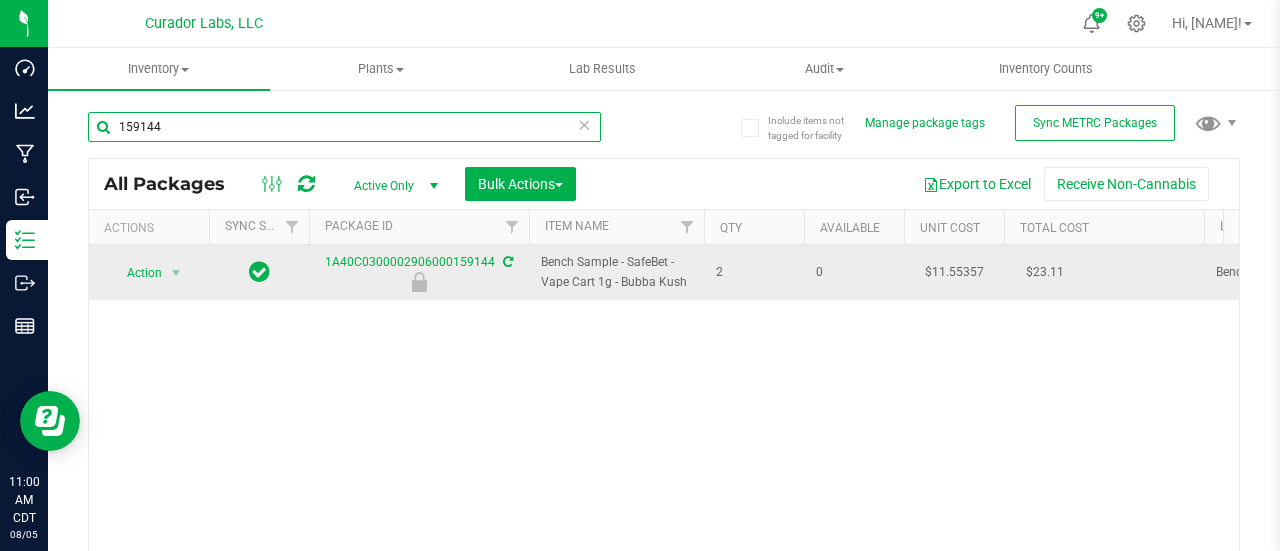 type on "159144" 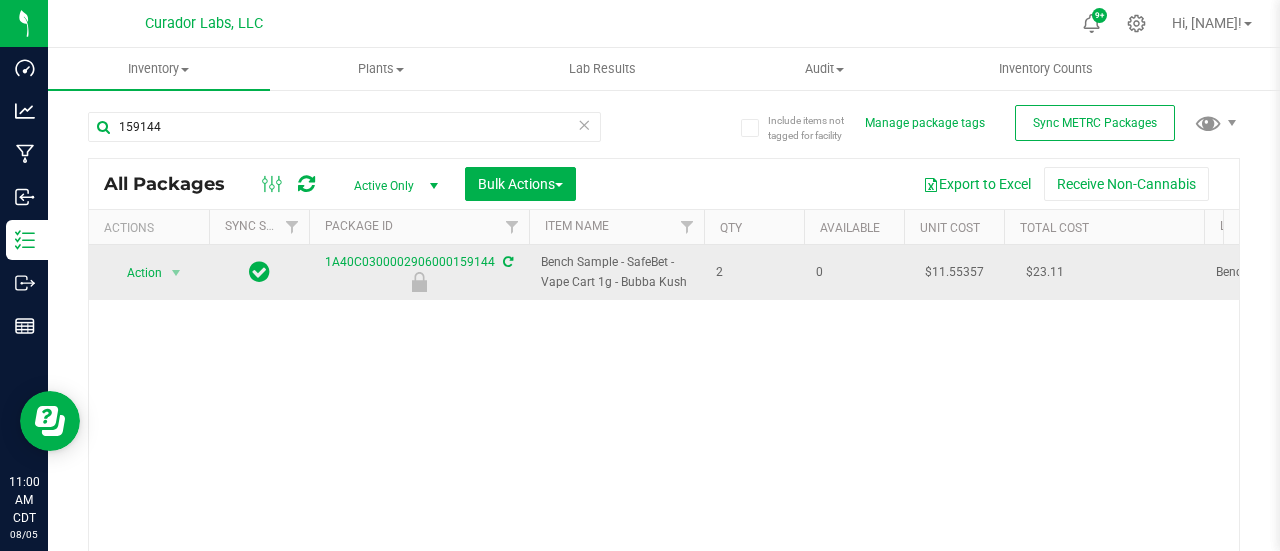 click on "$11.55357" at bounding box center (954, 272) 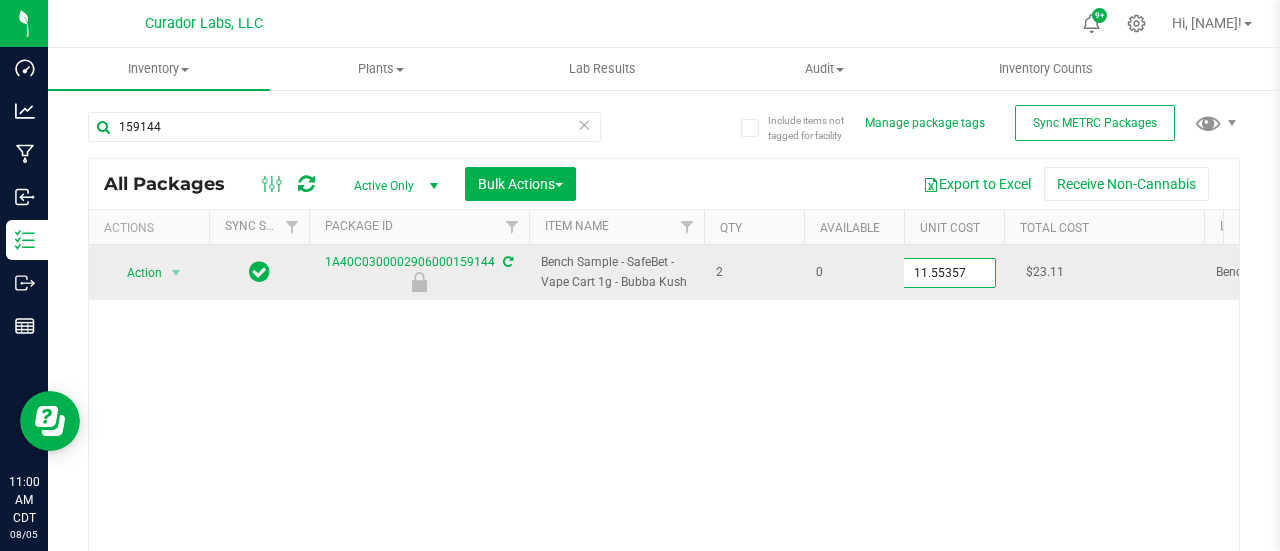 click on "11.55357" at bounding box center [949, 273] 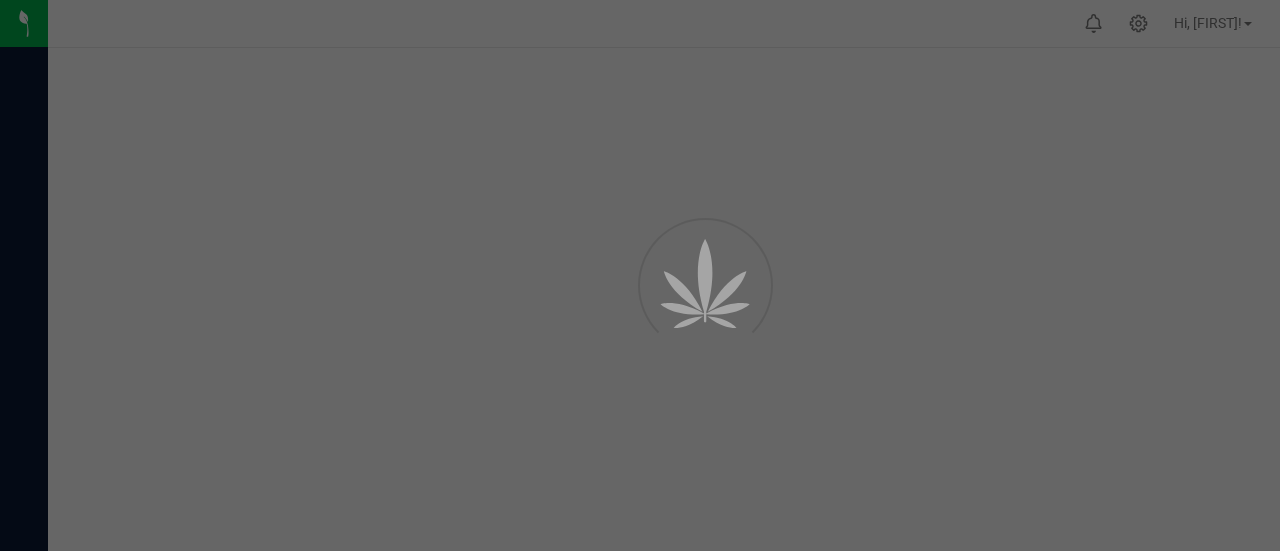 scroll, scrollTop: 0, scrollLeft: 0, axis: both 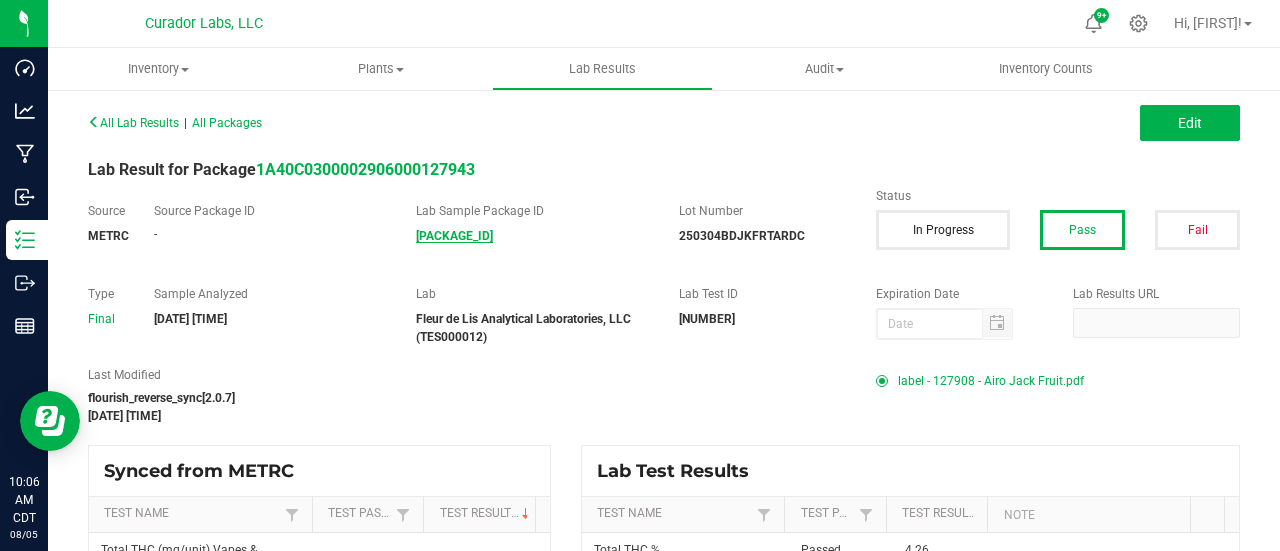 drag, startPoint x: 596, startPoint y: 249, endPoint x: 508, endPoint y: 241, distance: 88.362885 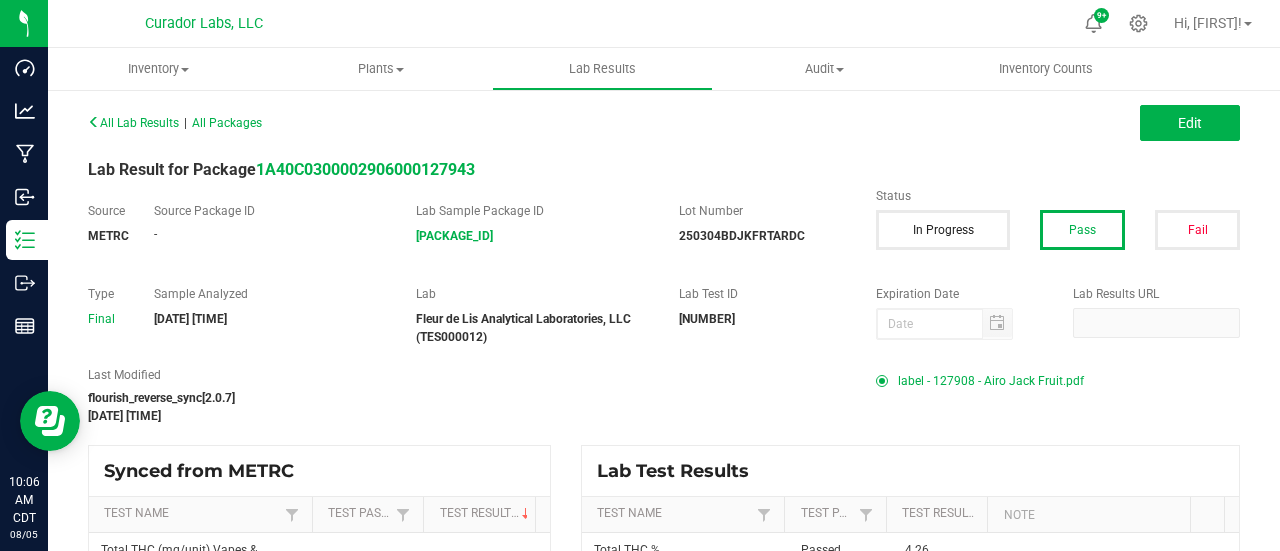 copy on "6000127908" 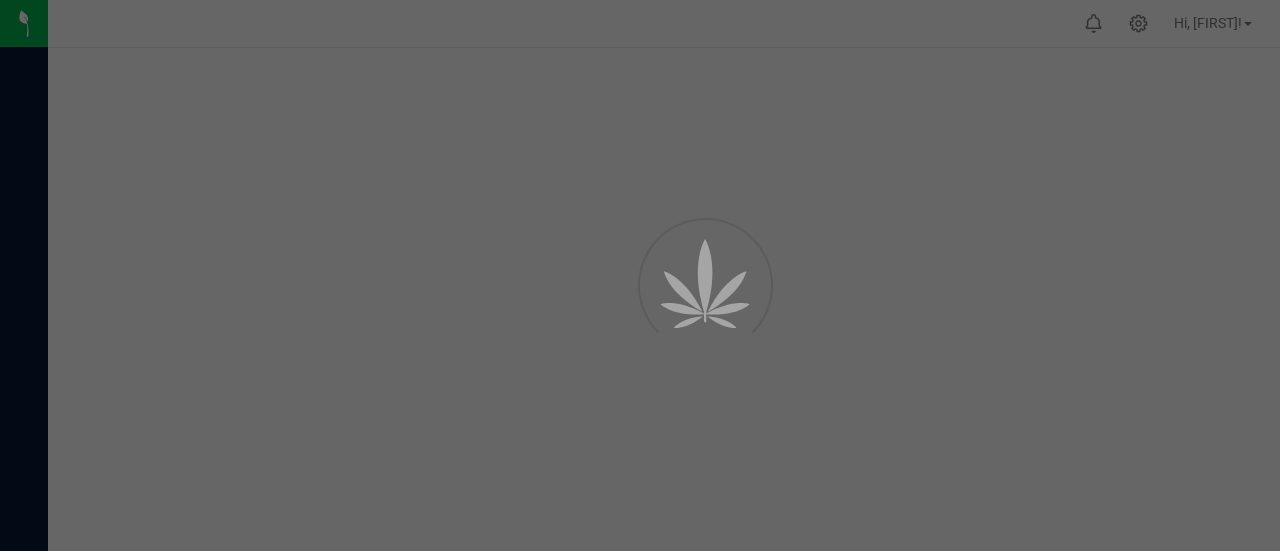 scroll, scrollTop: 0, scrollLeft: 0, axis: both 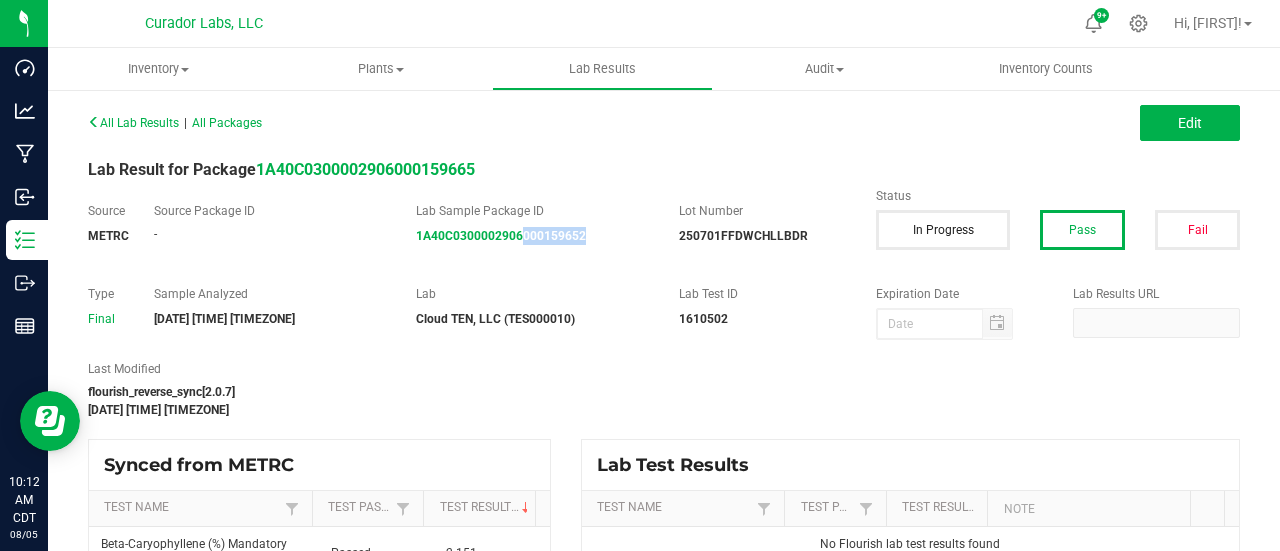 drag, startPoint x: 610, startPoint y: 251, endPoint x: 516, endPoint y: 244, distance: 94.26028 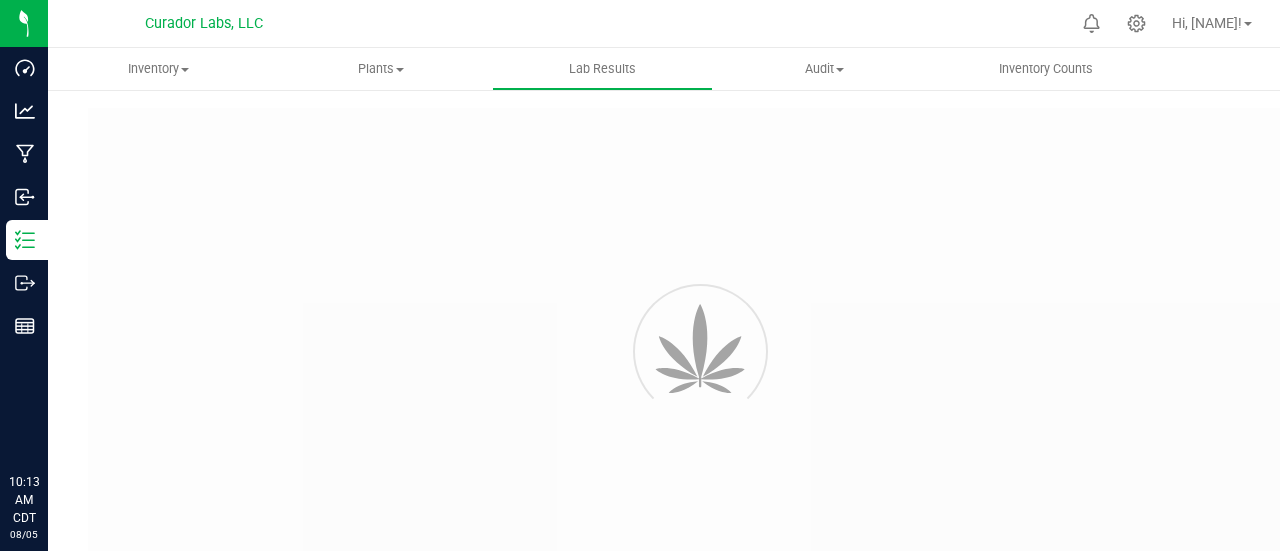 scroll, scrollTop: 0, scrollLeft: 0, axis: both 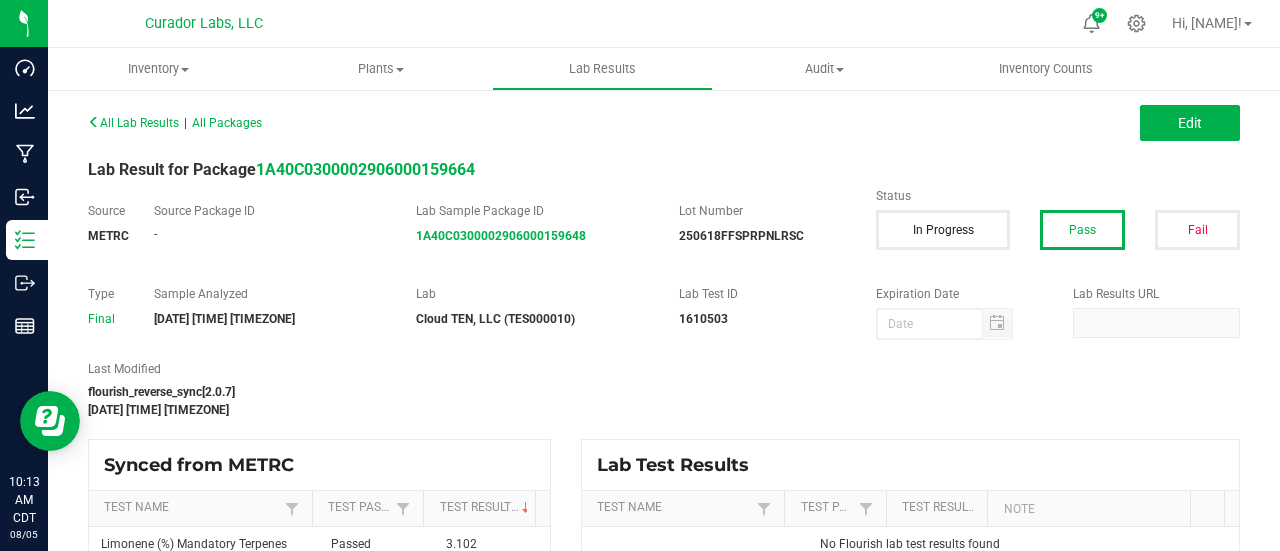 drag, startPoint x: 610, startPoint y: 283, endPoint x: 484, endPoint y: 259, distance: 128.26535 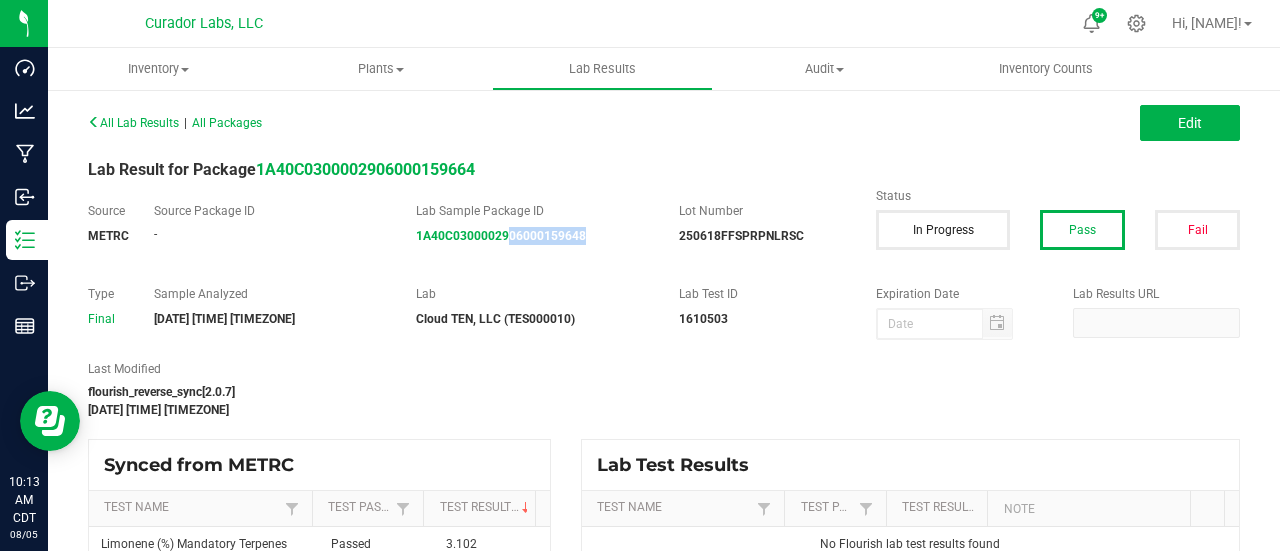 drag, startPoint x: 583, startPoint y: 240, endPoint x: 503, endPoint y: 227, distance: 81.04937 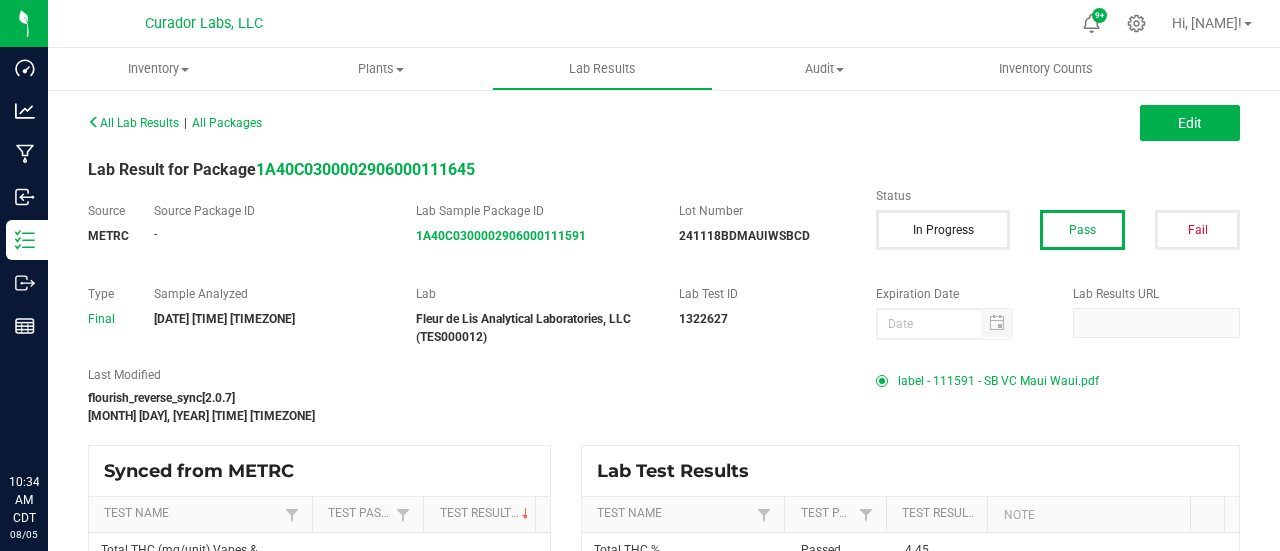 scroll, scrollTop: 0, scrollLeft: 0, axis: both 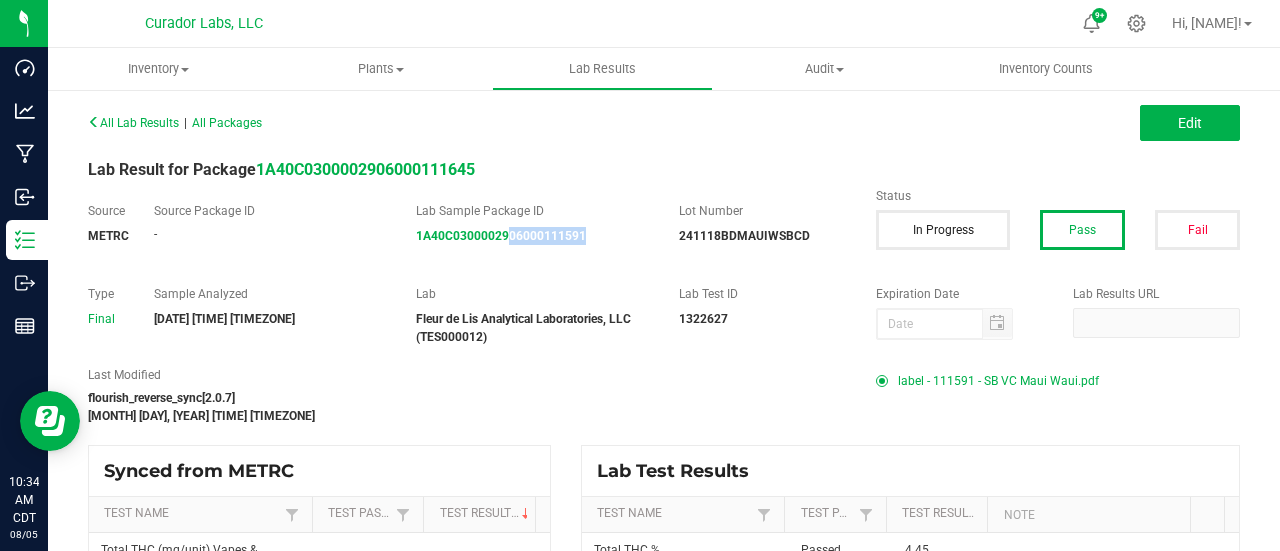 drag, startPoint x: 632, startPoint y: 241, endPoint x: 502, endPoint y: 251, distance: 130.38405 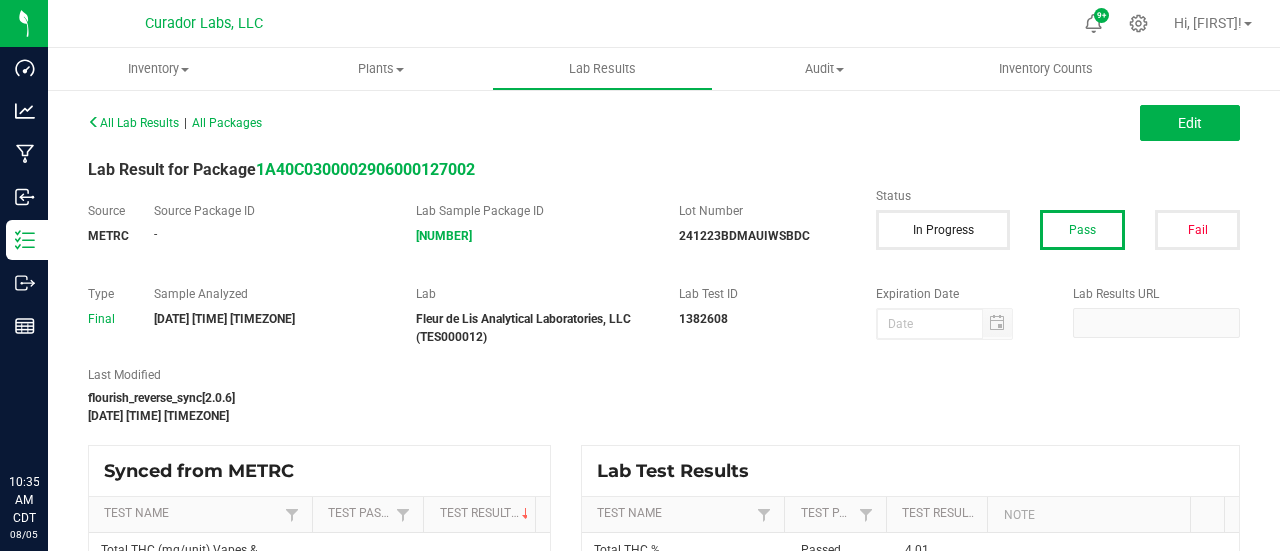 scroll, scrollTop: 0, scrollLeft: 0, axis: both 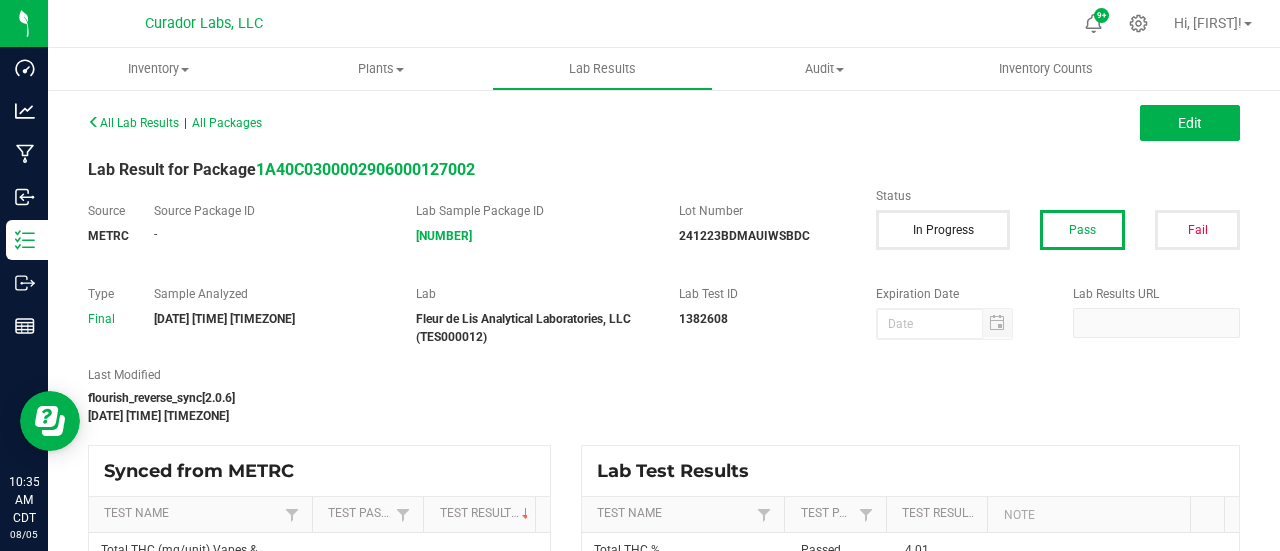 drag, startPoint x: 606, startPoint y: 246, endPoint x: 530, endPoint y: 245, distance: 76.00658 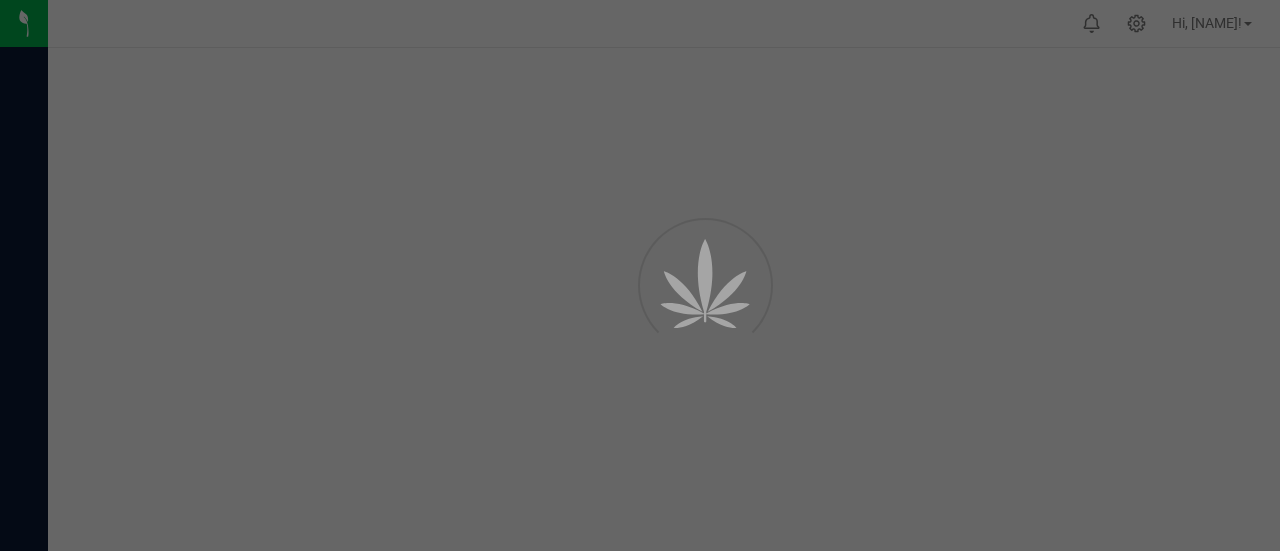 scroll, scrollTop: 0, scrollLeft: 0, axis: both 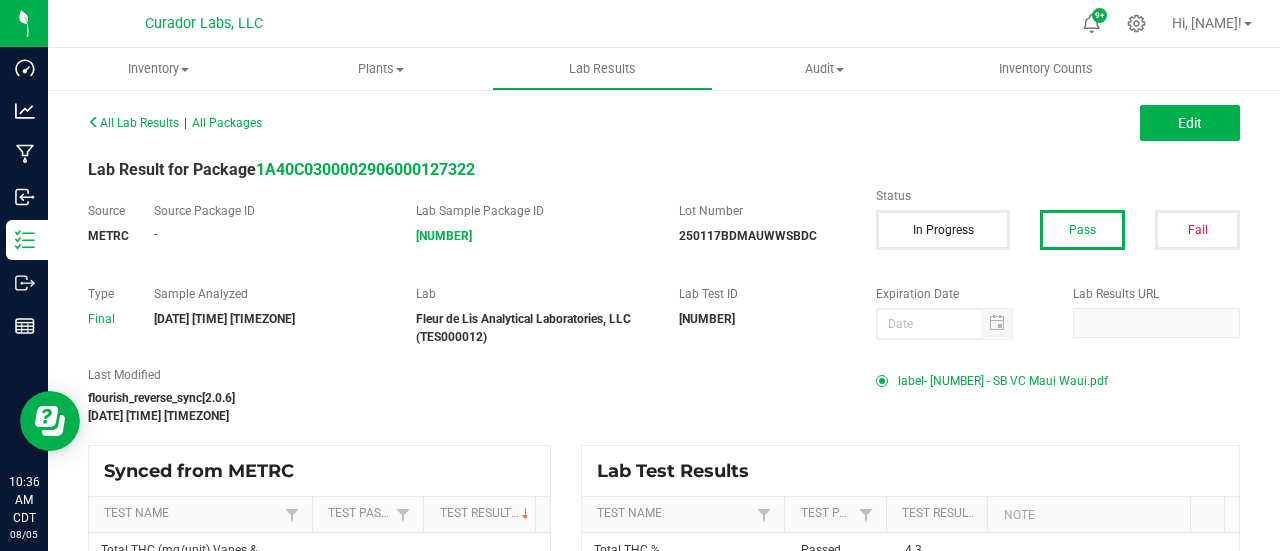 drag, startPoint x: 596, startPoint y: 251, endPoint x: 466, endPoint y: 249, distance: 130.01538 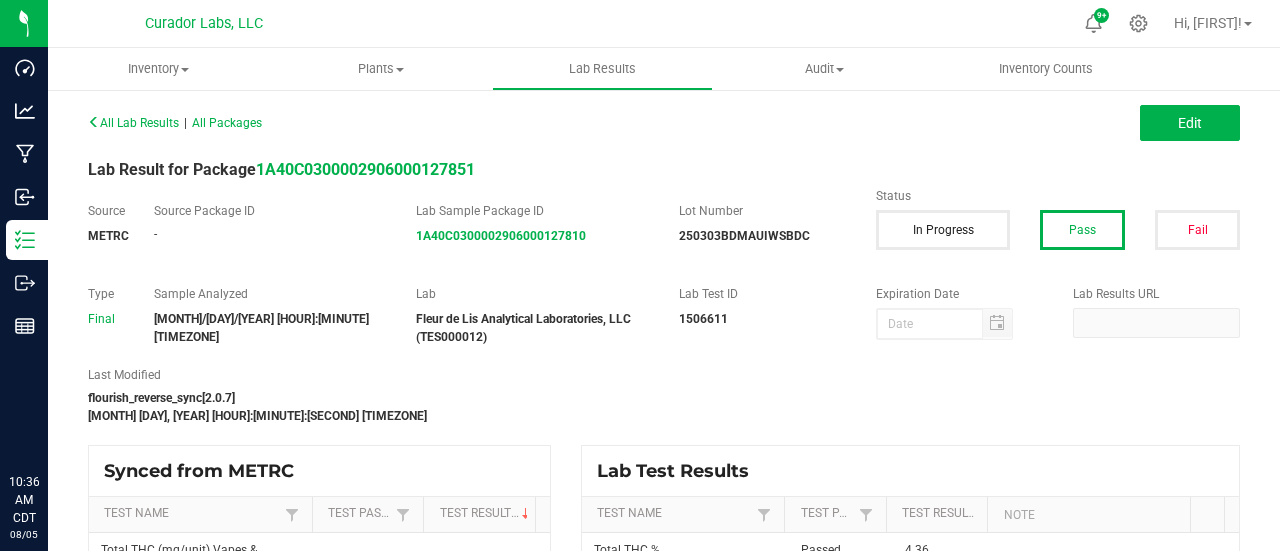 scroll, scrollTop: 0, scrollLeft: 0, axis: both 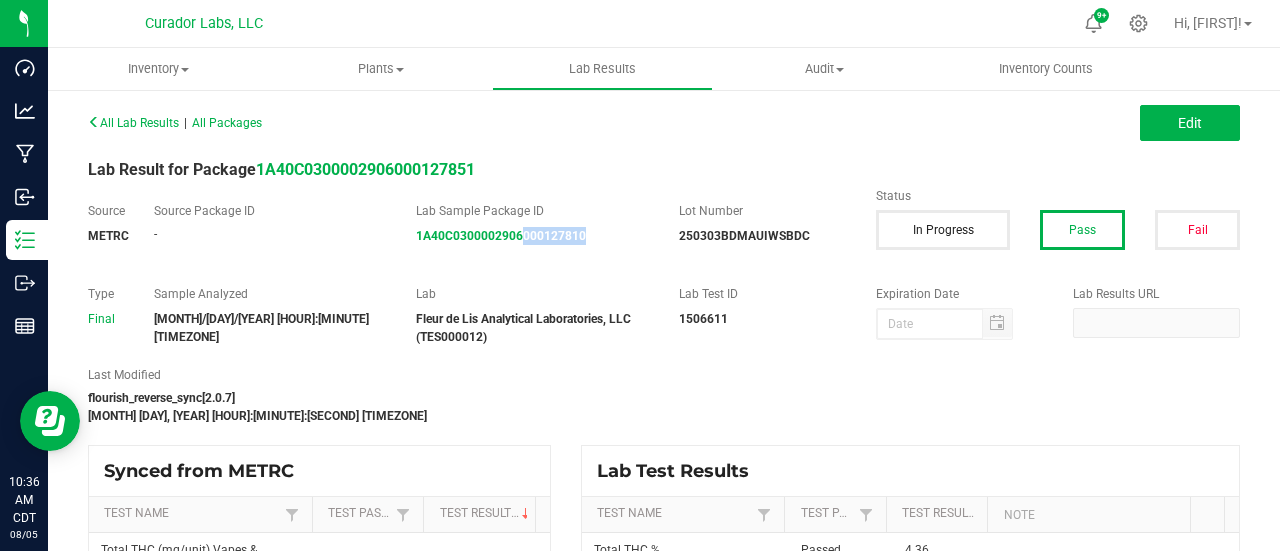drag, startPoint x: 615, startPoint y: 263, endPoint x: 516, endPoint y: 263, distance: 99 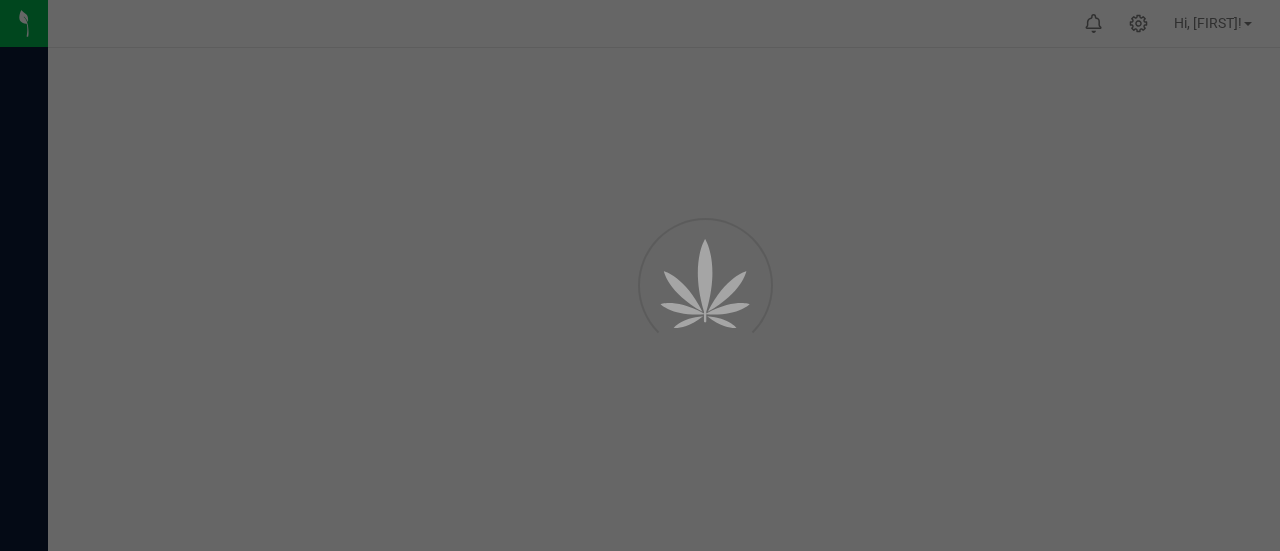 scroll, scrollTop: 0, scrollLeft: 0, axis: both 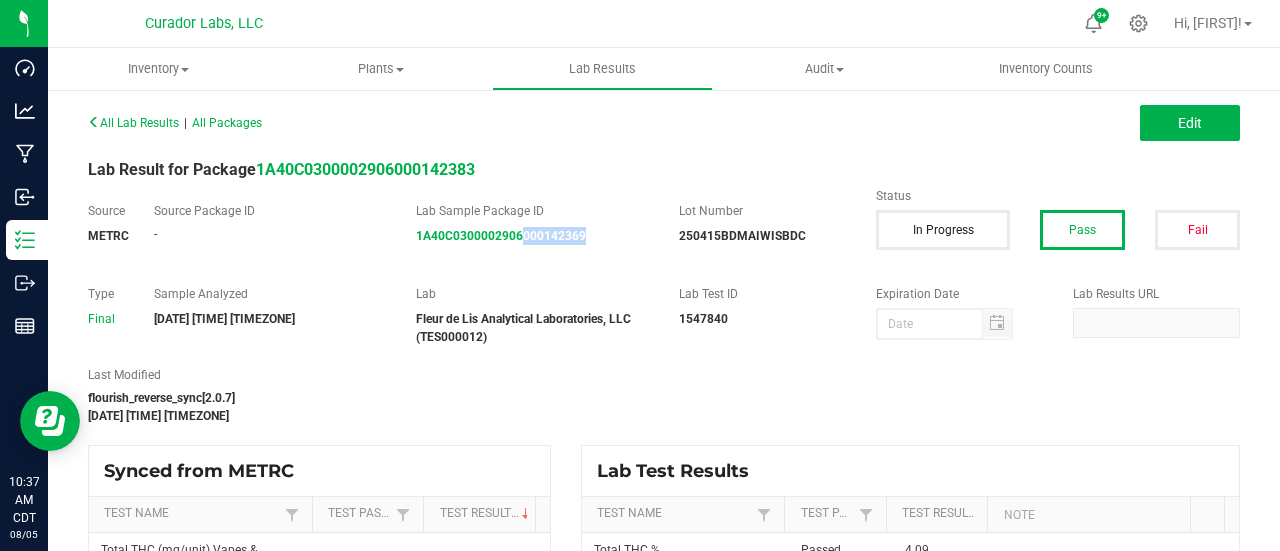 drag, startPoint x: 600, startPoint y: 248, endPoint x: 518, endPoint y: 248, distance: 82 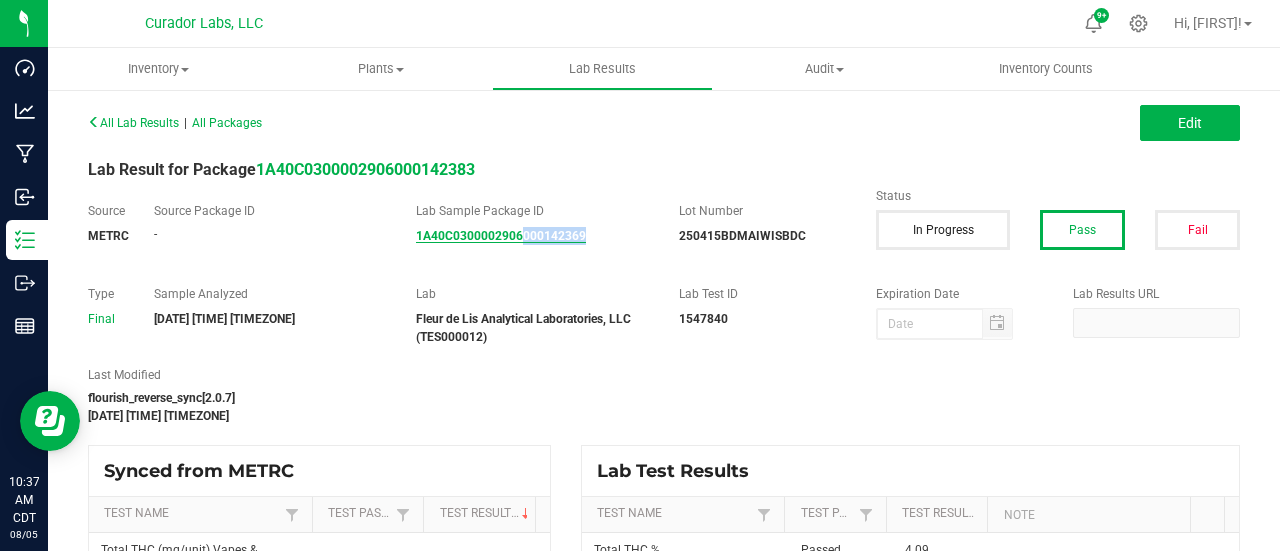 copy on "000142369" 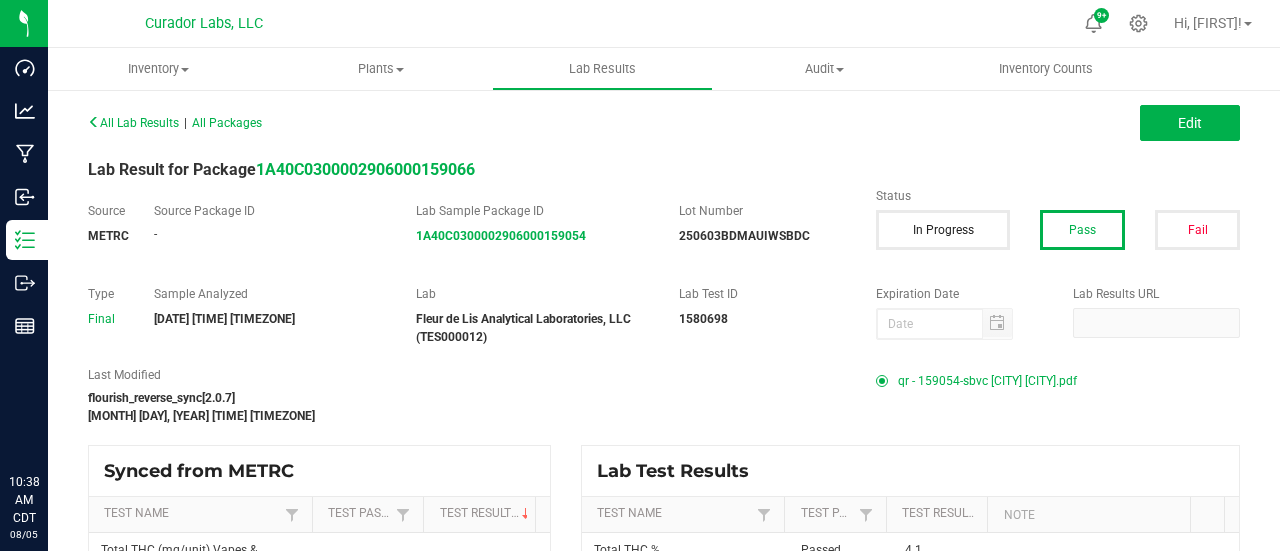 scroll, scrollTop: 0, scrollLeft: 0, axis: both 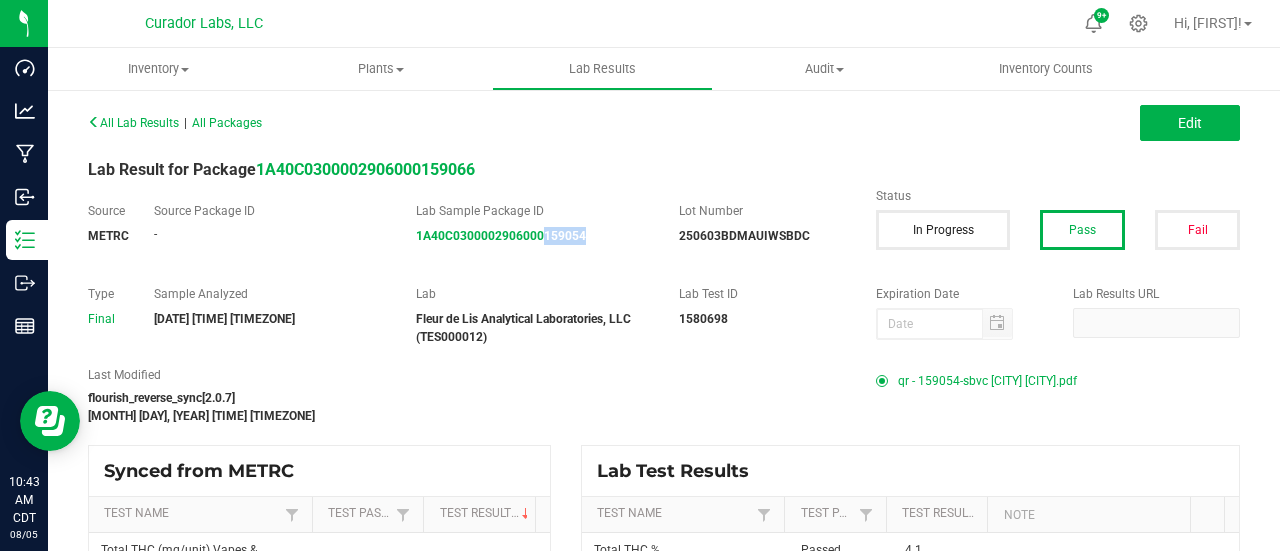 drag, startPoint x: 594, startPoint y: 241, endPoint x: 536, endPoint y: 243, distance: 58.034473 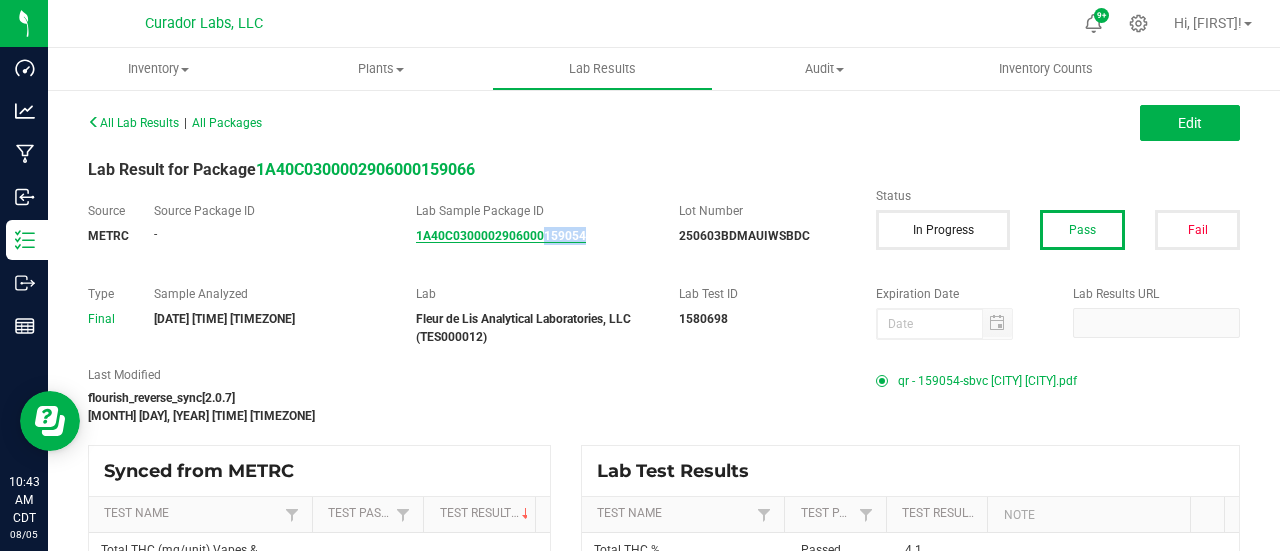 drag, startPoint x: 568, startPoint y: 267, endPoint x: 550, endPoint y: 233, distance: 38.470768 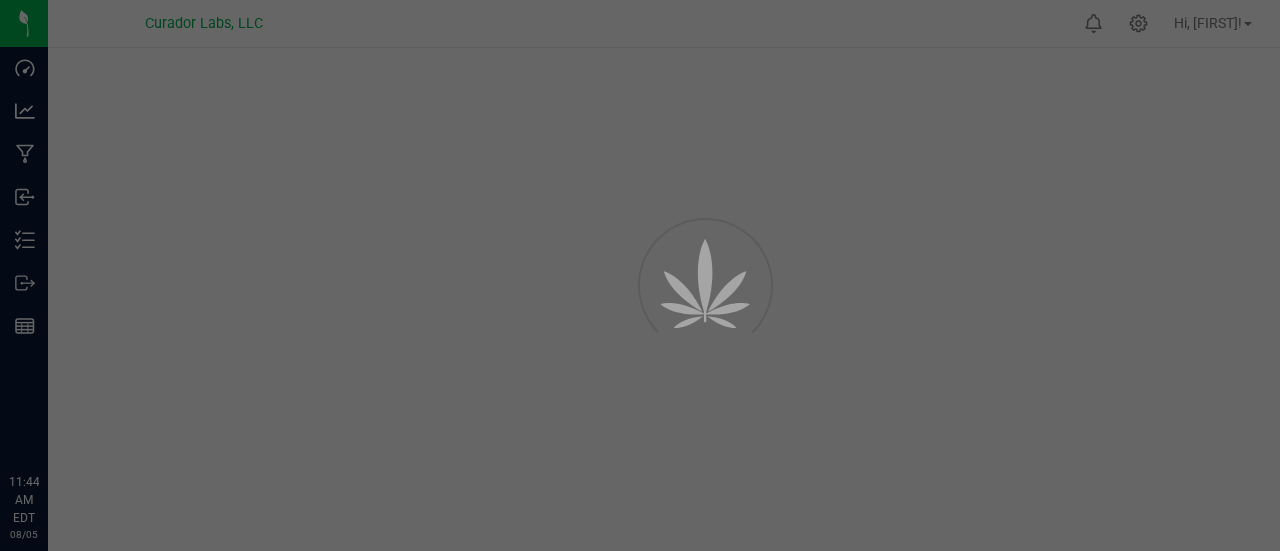 scroll, scrollTop: 0, scrollLeft: 0, axis: both 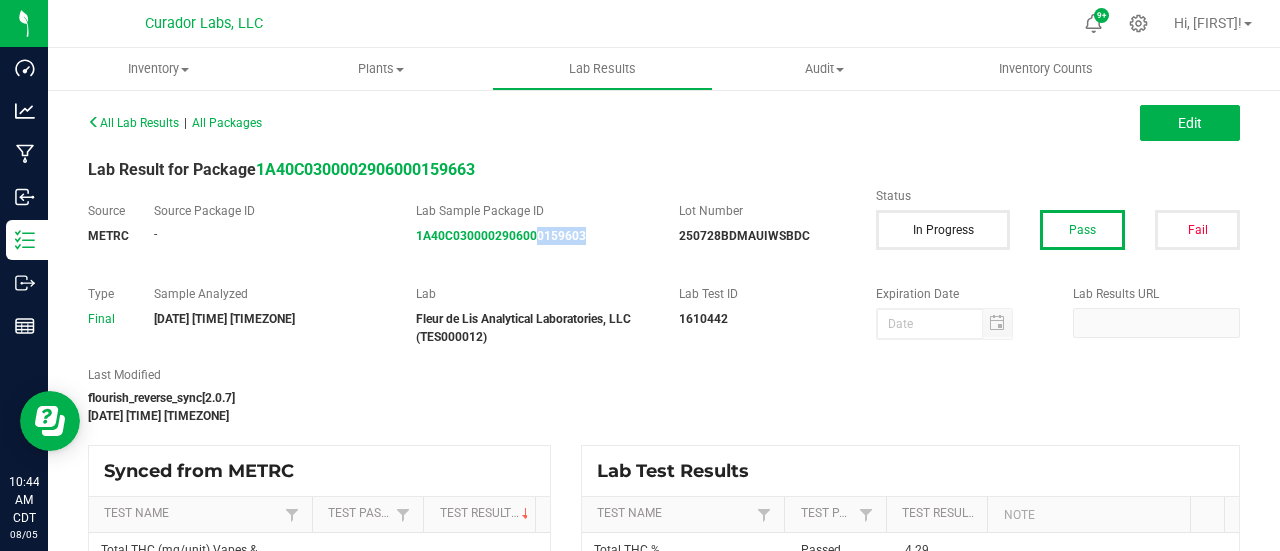 drag, startPoint x: 620, startPoint y: 255, endPoint x: 530, endPoint y: 255, distance: 90 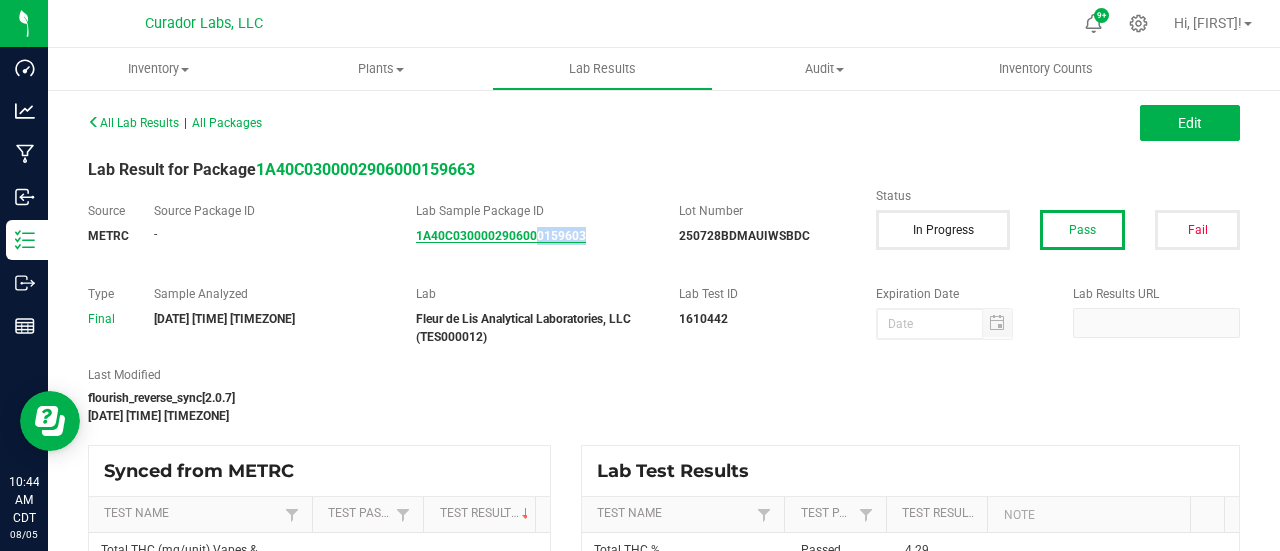 copy on "[NUMBER]" 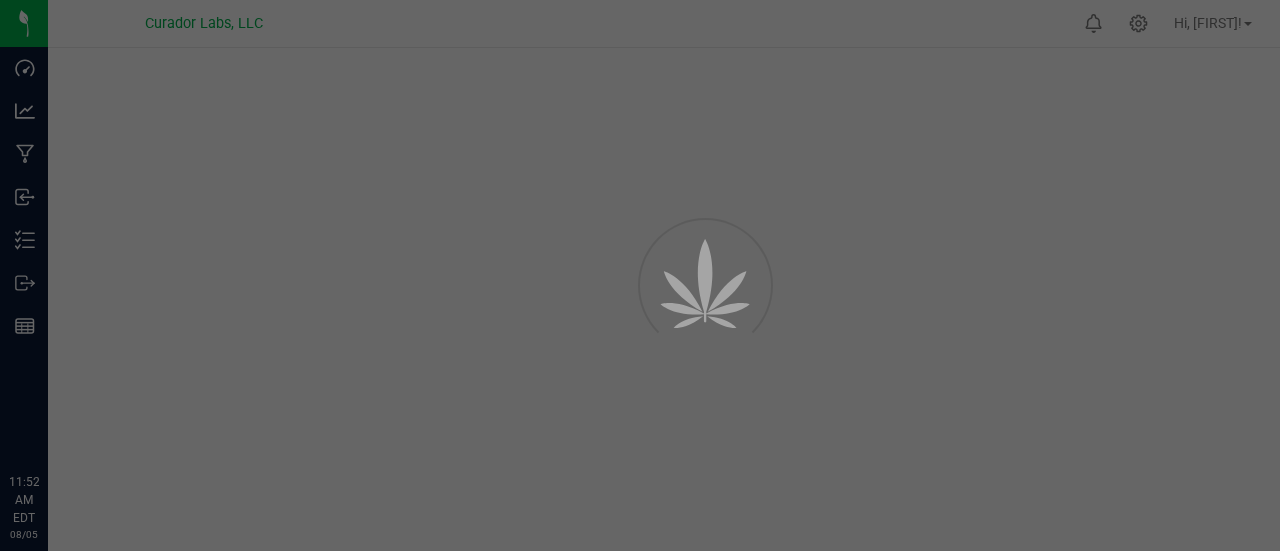 scroll, scrollTop: 0, scrollLeft: 0, axis: both 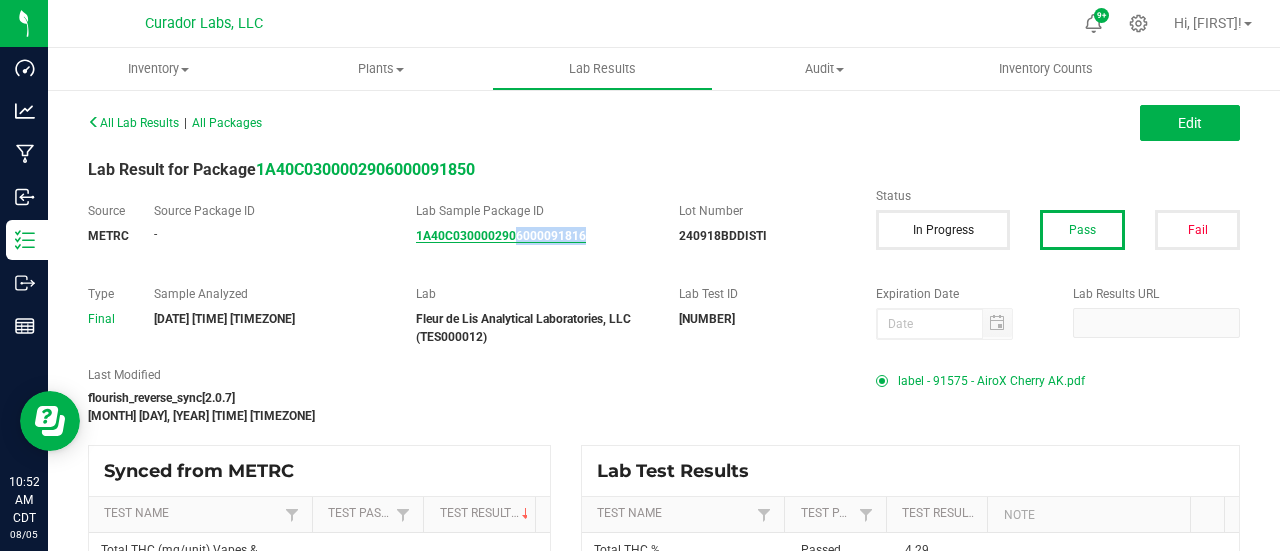 drag, startPoint x: 609, startPoint y: 243, endPoint x: 508, endPoint y: 241, distance: 101.0198 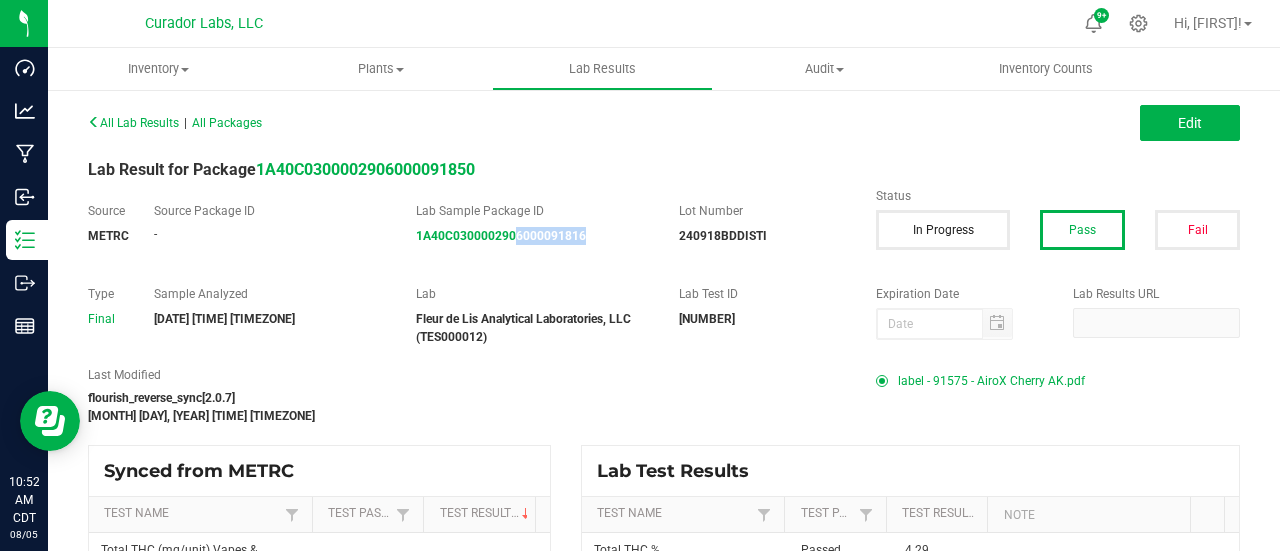 copy on "6000091816" 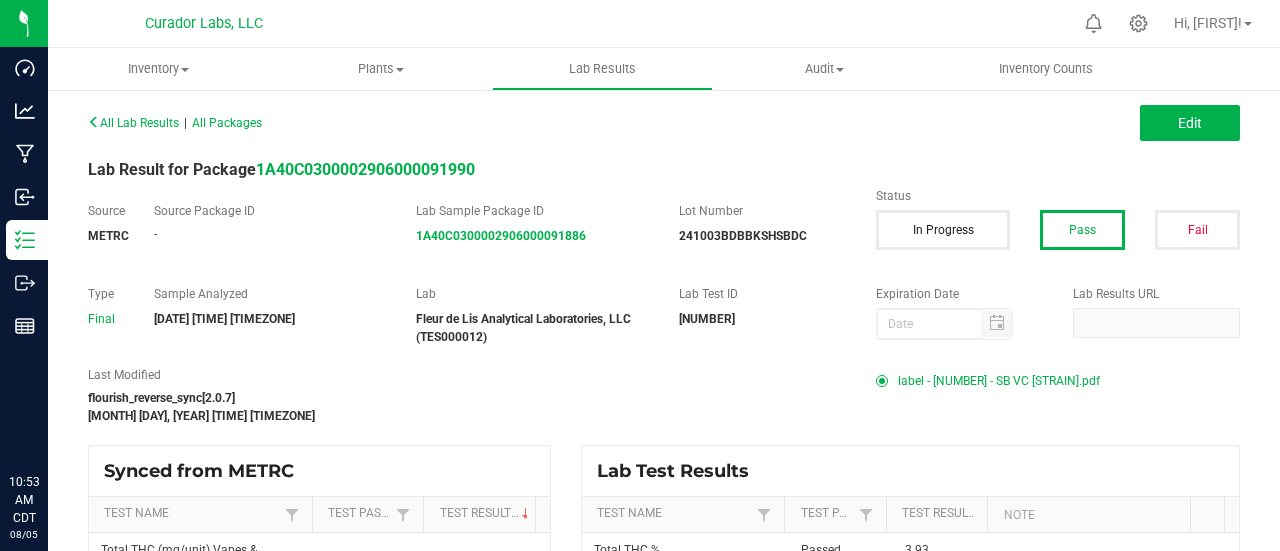 scroll, scrollTop: 0, scrollLeft: 0, axis: both 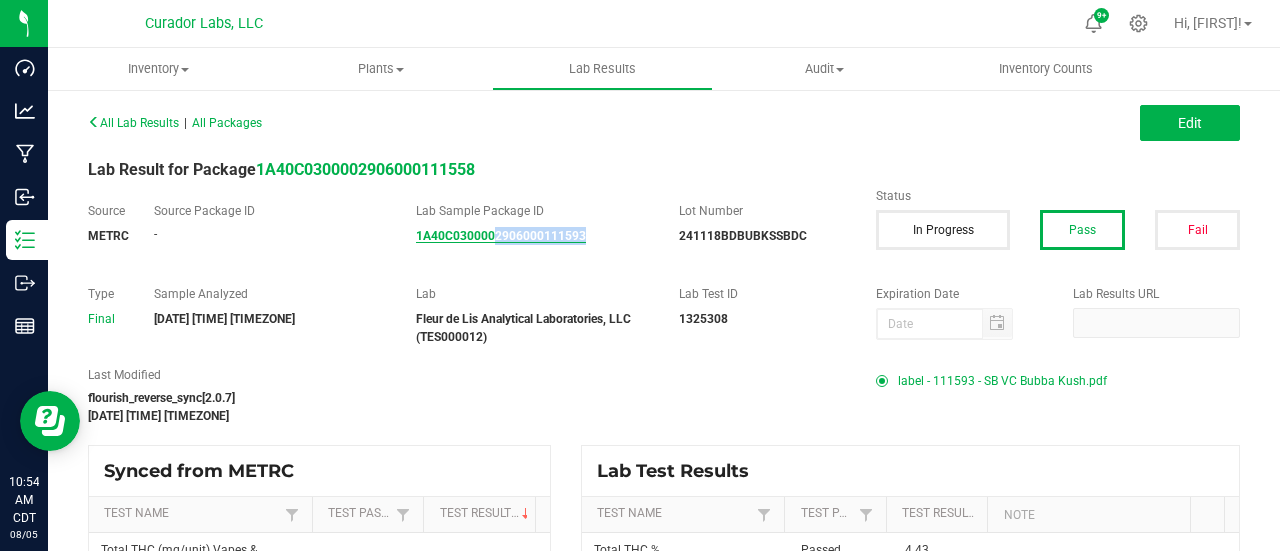 drag, startPoint x: 602, startPoint y: 251, endPoint x: 491, endPoint y: 241, distance: 111.44954 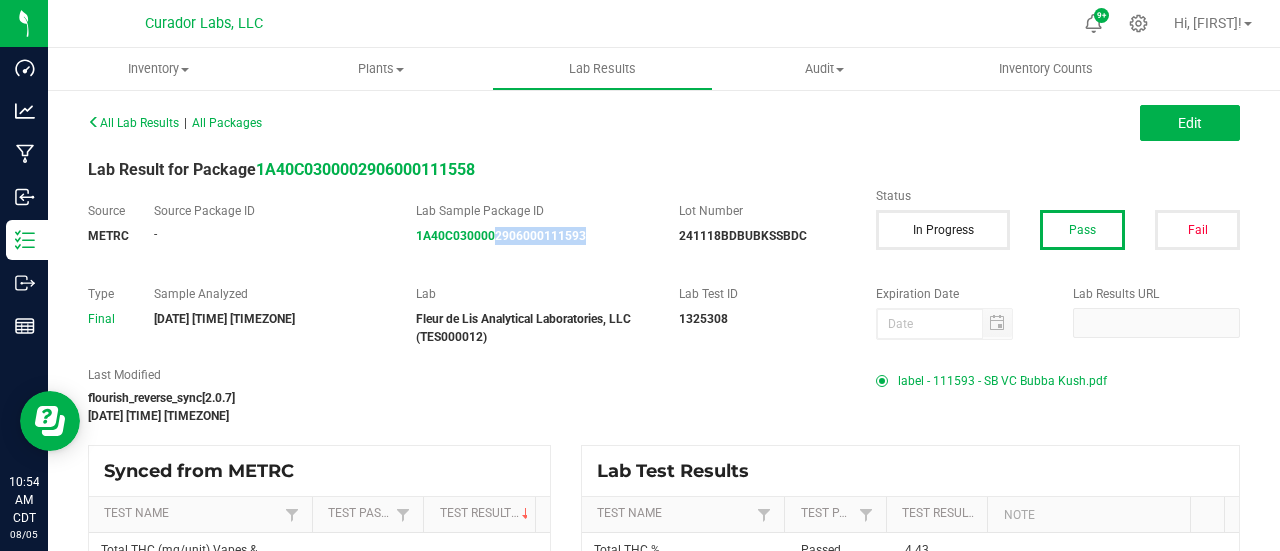 copy on "2906000111593" 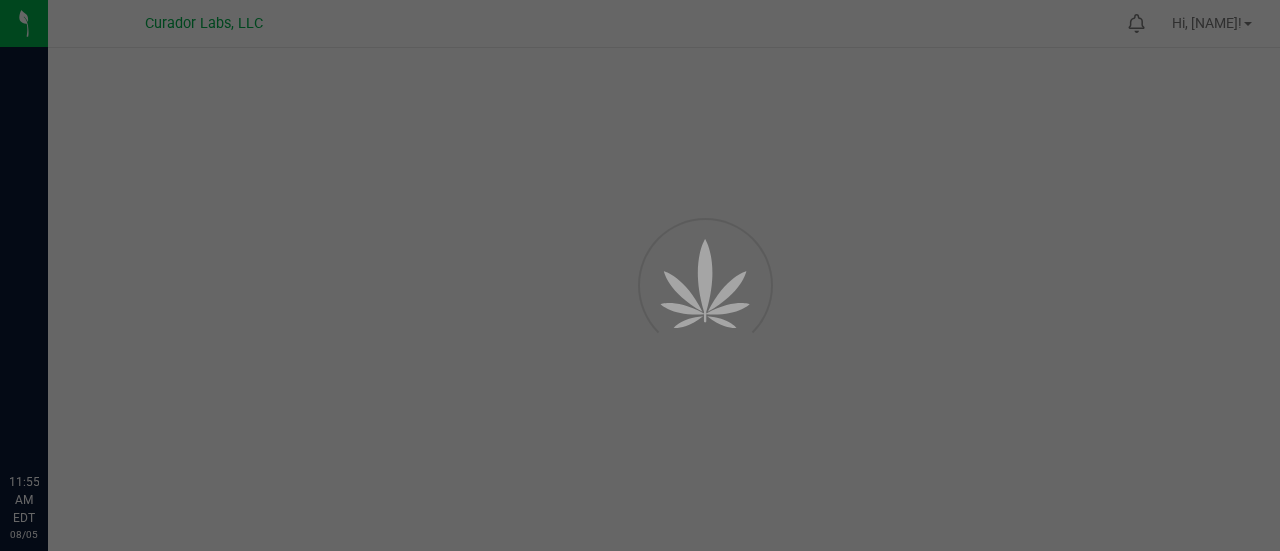 scroll, scrollTop: 0, scrollLeft: 0, axis: both 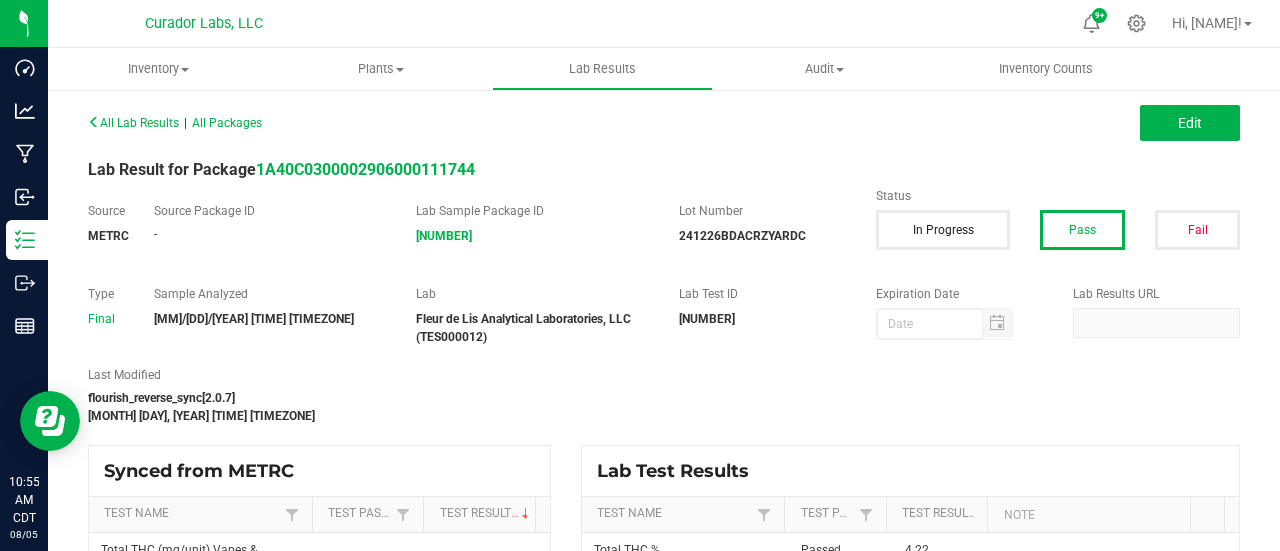 drag, startPoint x: 598, startPoint y: 252, endPoint x: 454, endPoint y: 243, distance: 144.28098 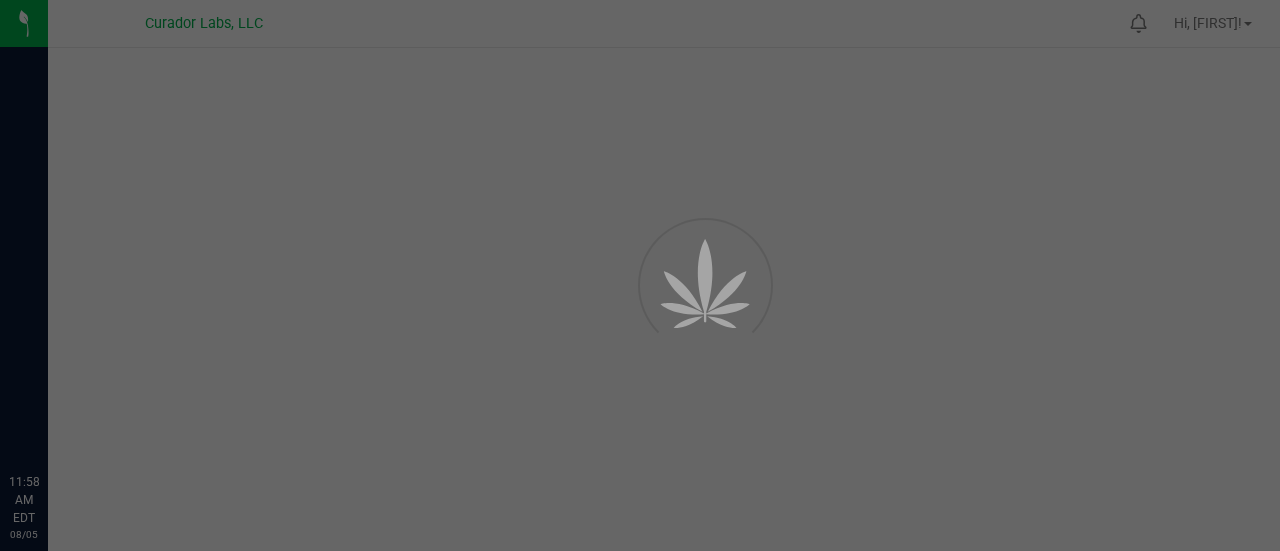 scroll, scrollTop: 0, scrollLeft: 0, axis: both 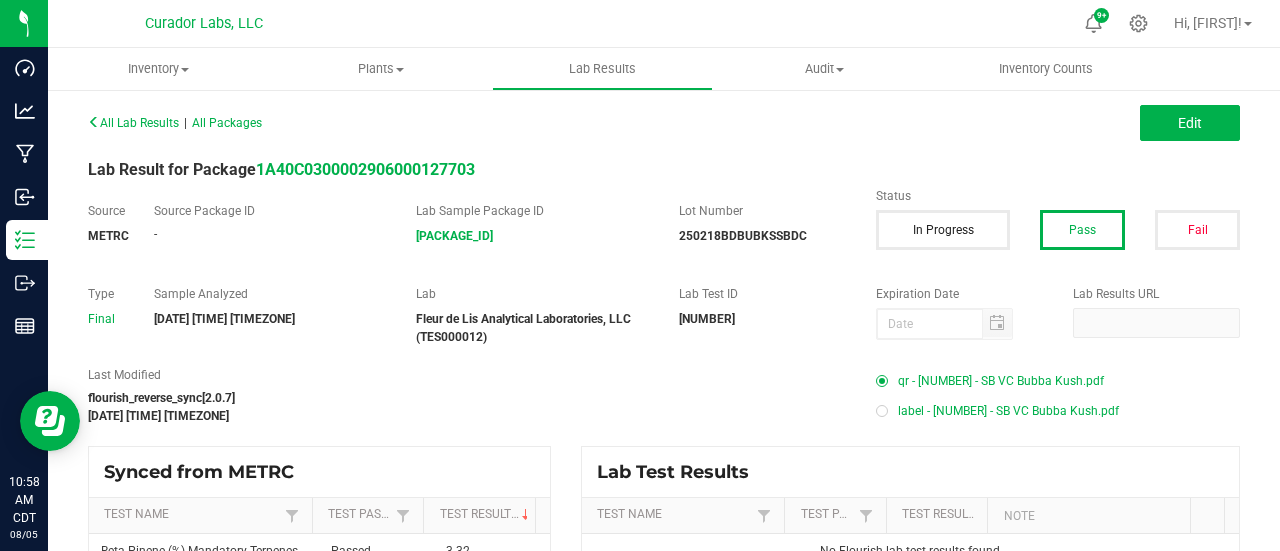 drag, startPoint x: 604, startPoint y: 254, endPoint x: 516, endPoint y: 249, distance: 88.14193 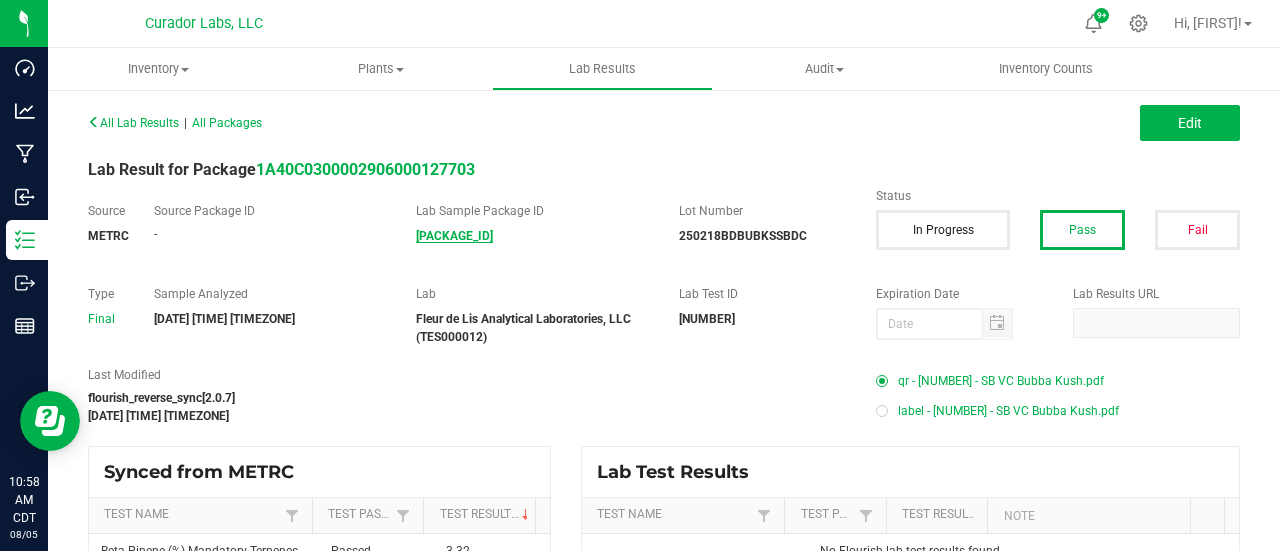 copy on "[NUMBER]" 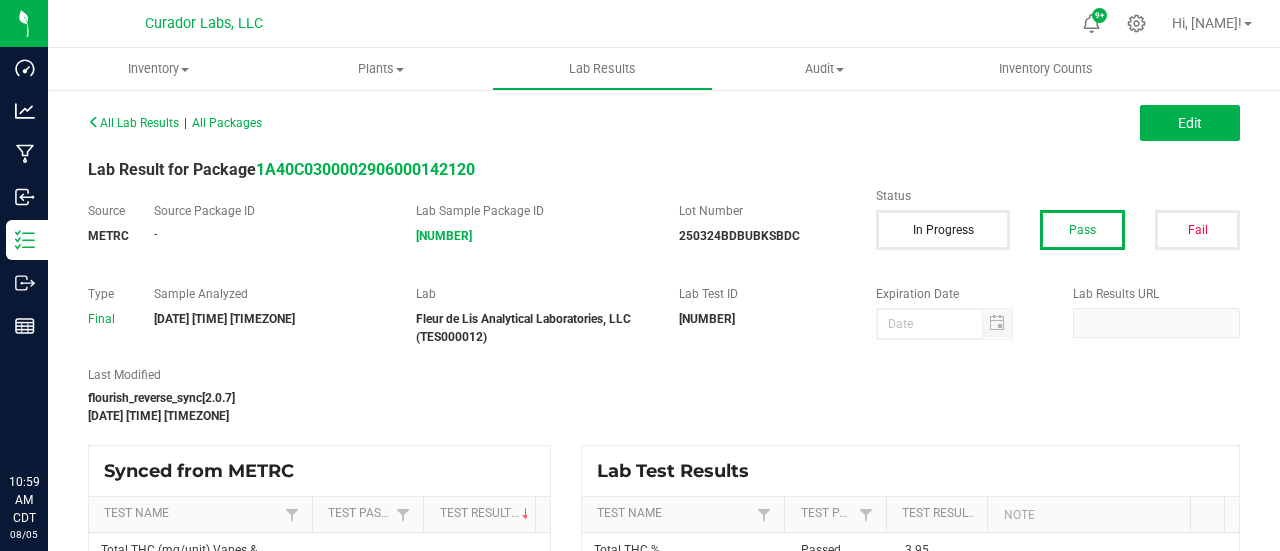 scroll, scrollTop: 0, scrollLeft: 0, axis: both 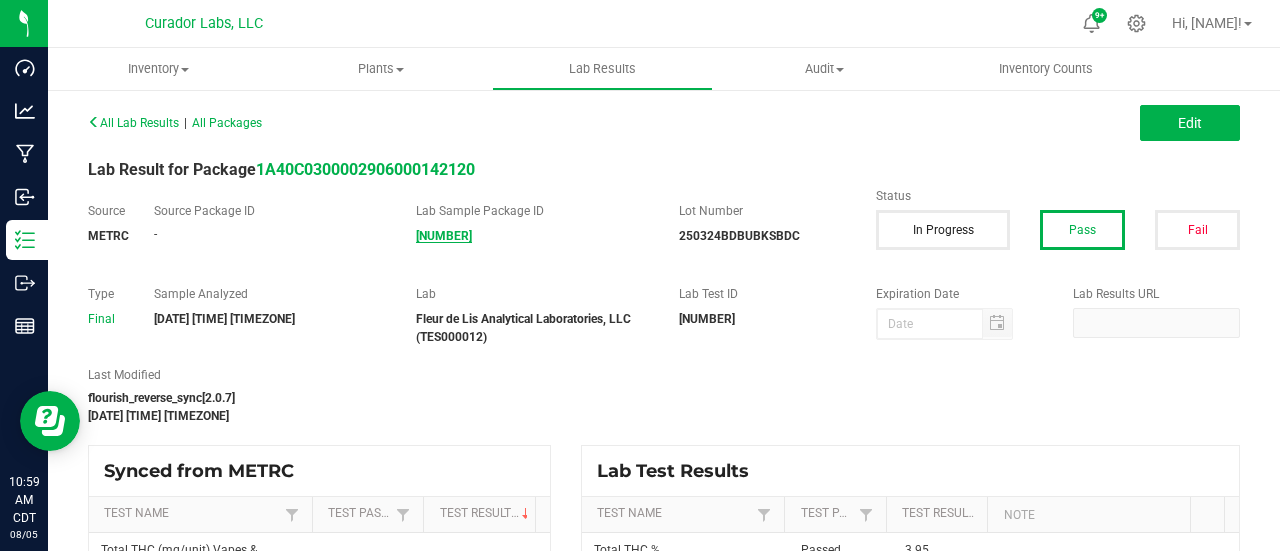 drag, startPoint x: 608, startPoint y: 241, endPoint x: 510, endPoint y: 241, distance: 98 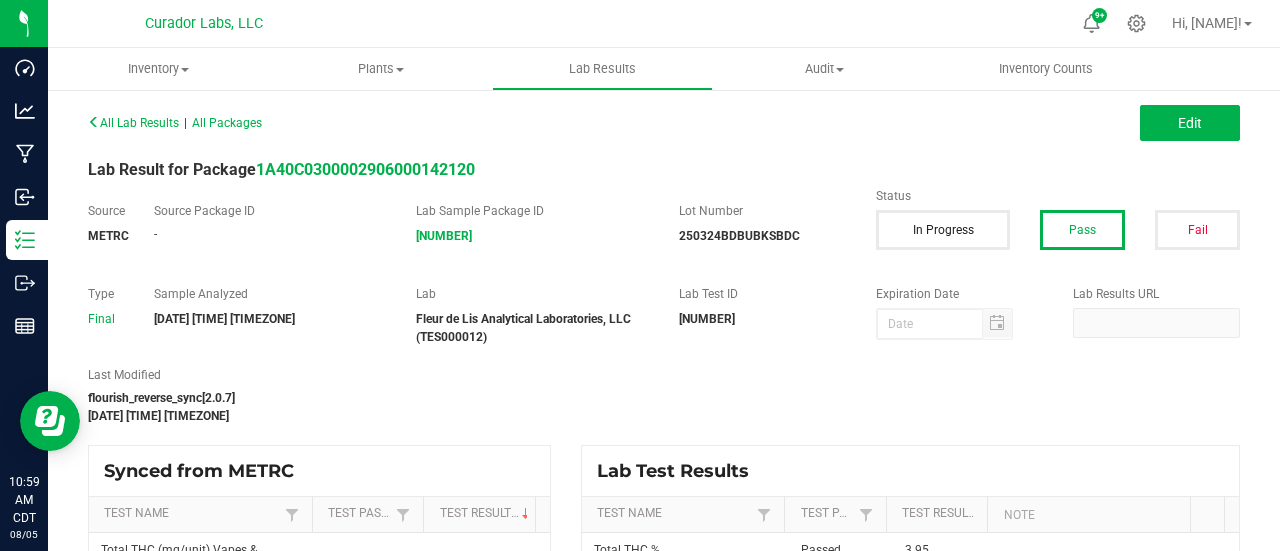 copy on "6000142068" 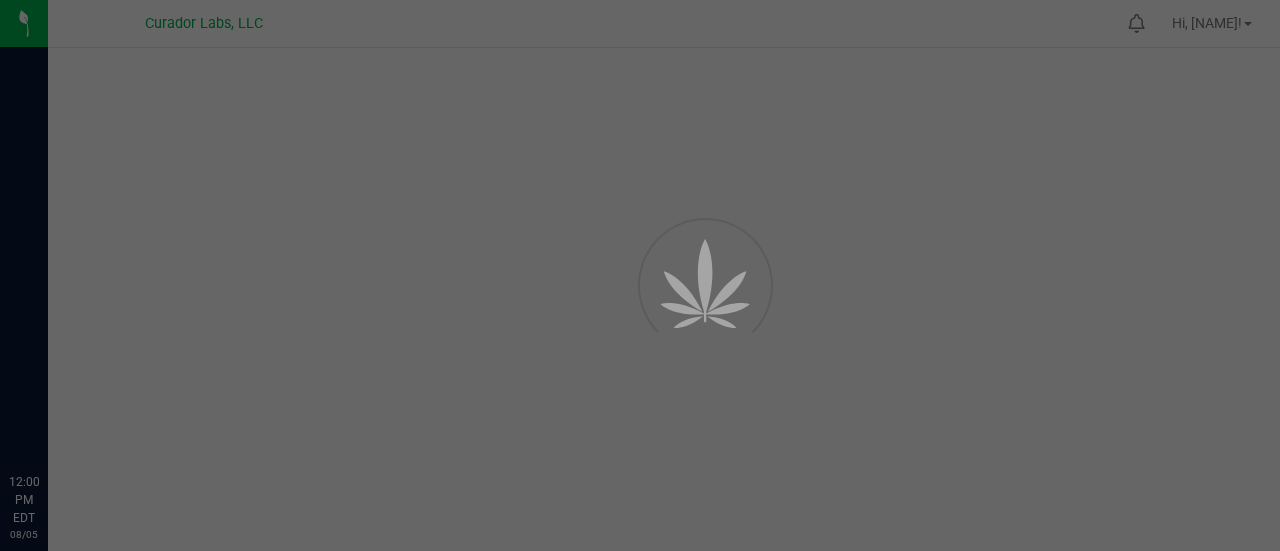 scroll, scrollTop: 0, scrollLeft: 0, axis: both 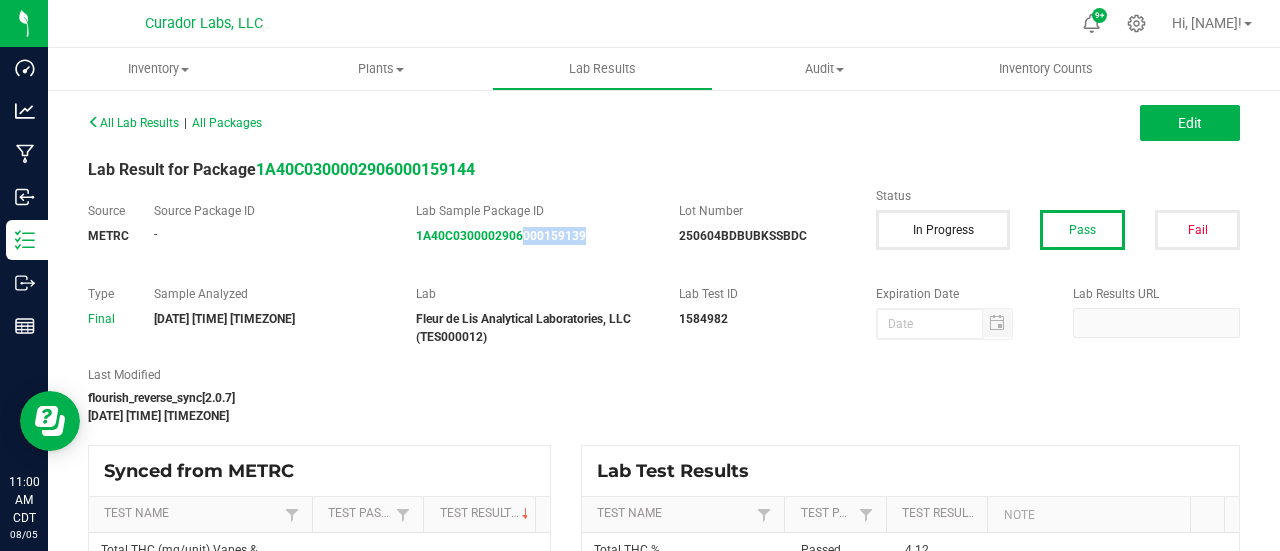 drag, startPoint x: 610, startPoint y: 245, endPoint x: 518, endPoint y: 249, distance: 92.086914 